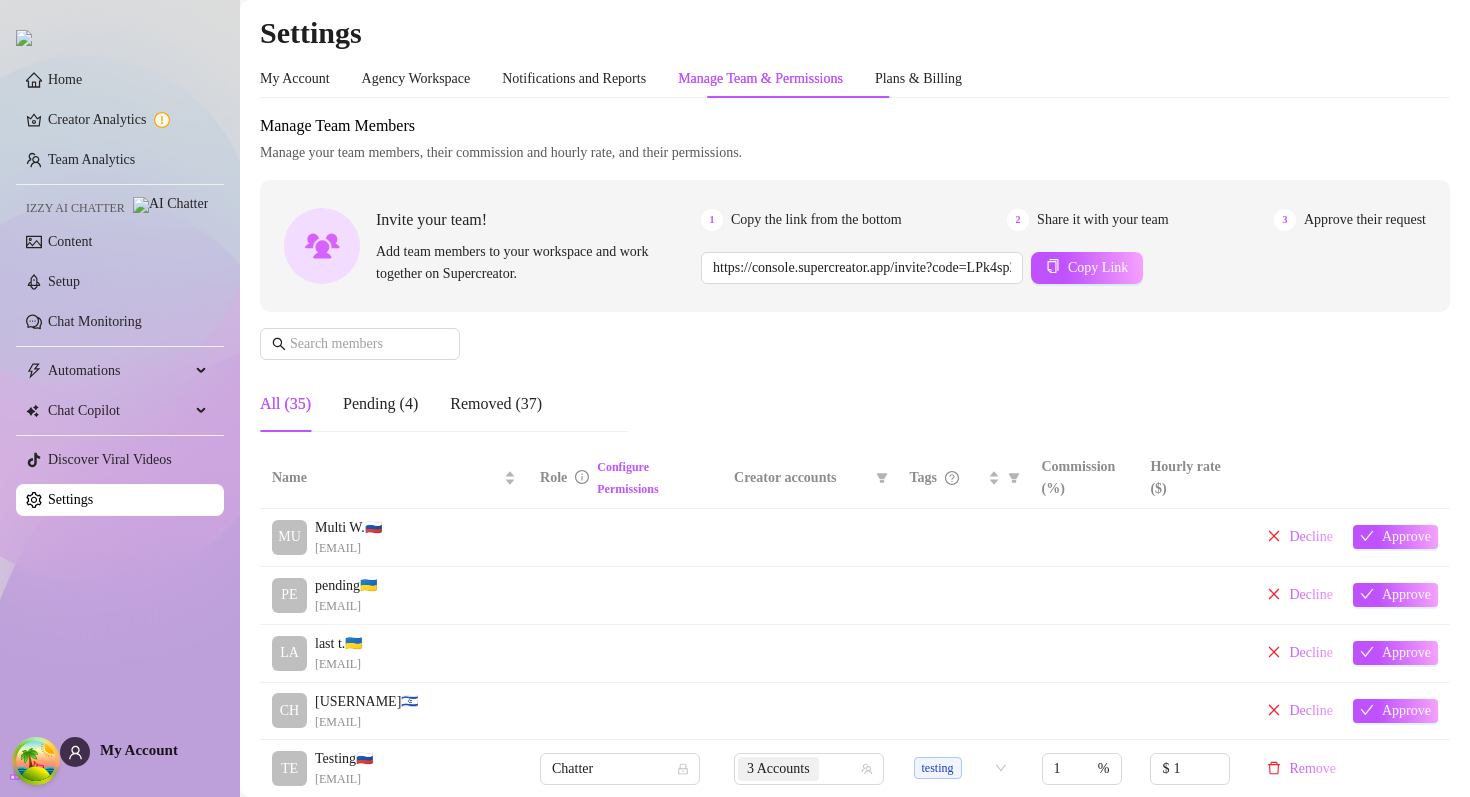 scroll, scrollTop: 0, scrollLeft: 0, axis: both 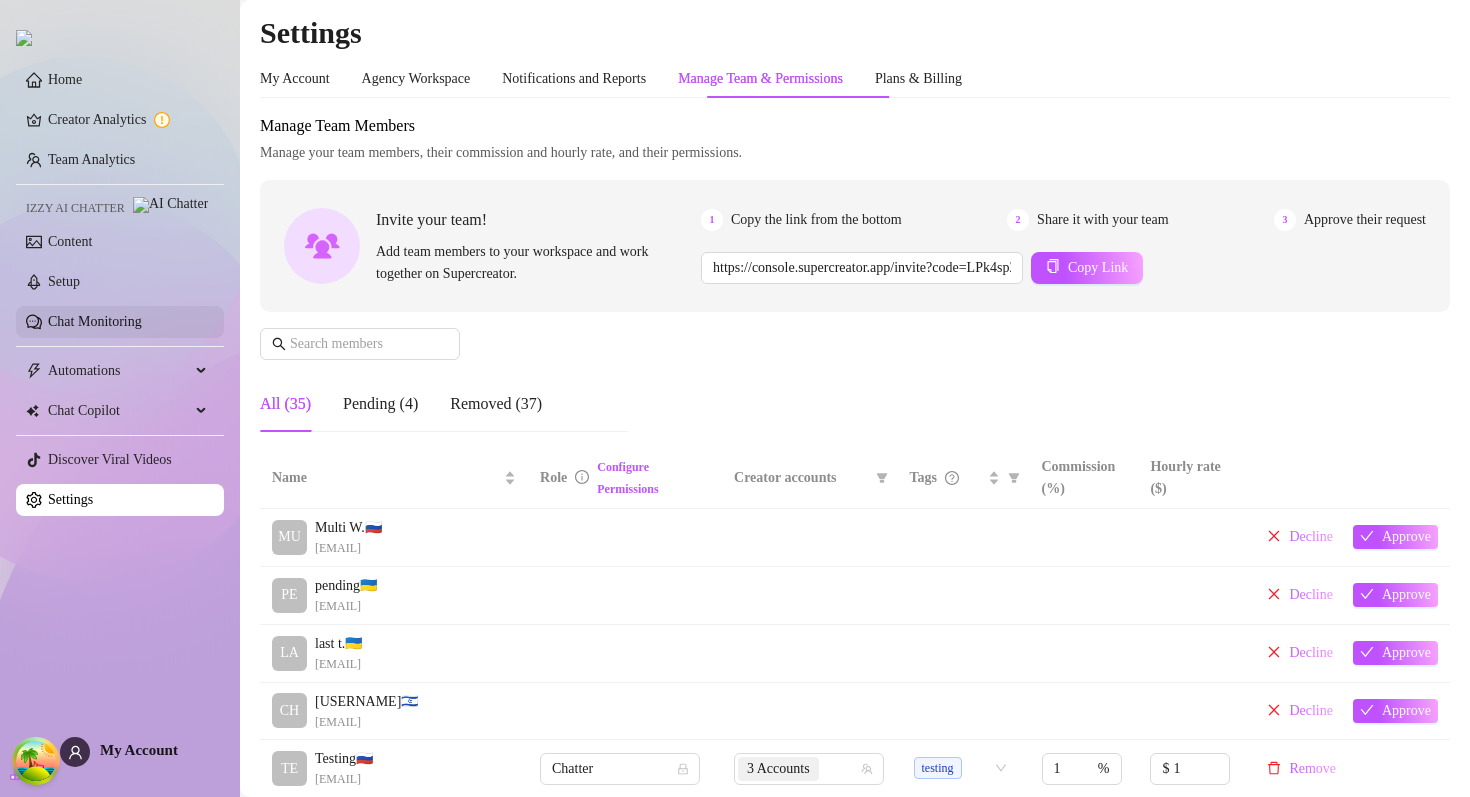 click on "Chat Monitoring" at bounding box center (95, 321) 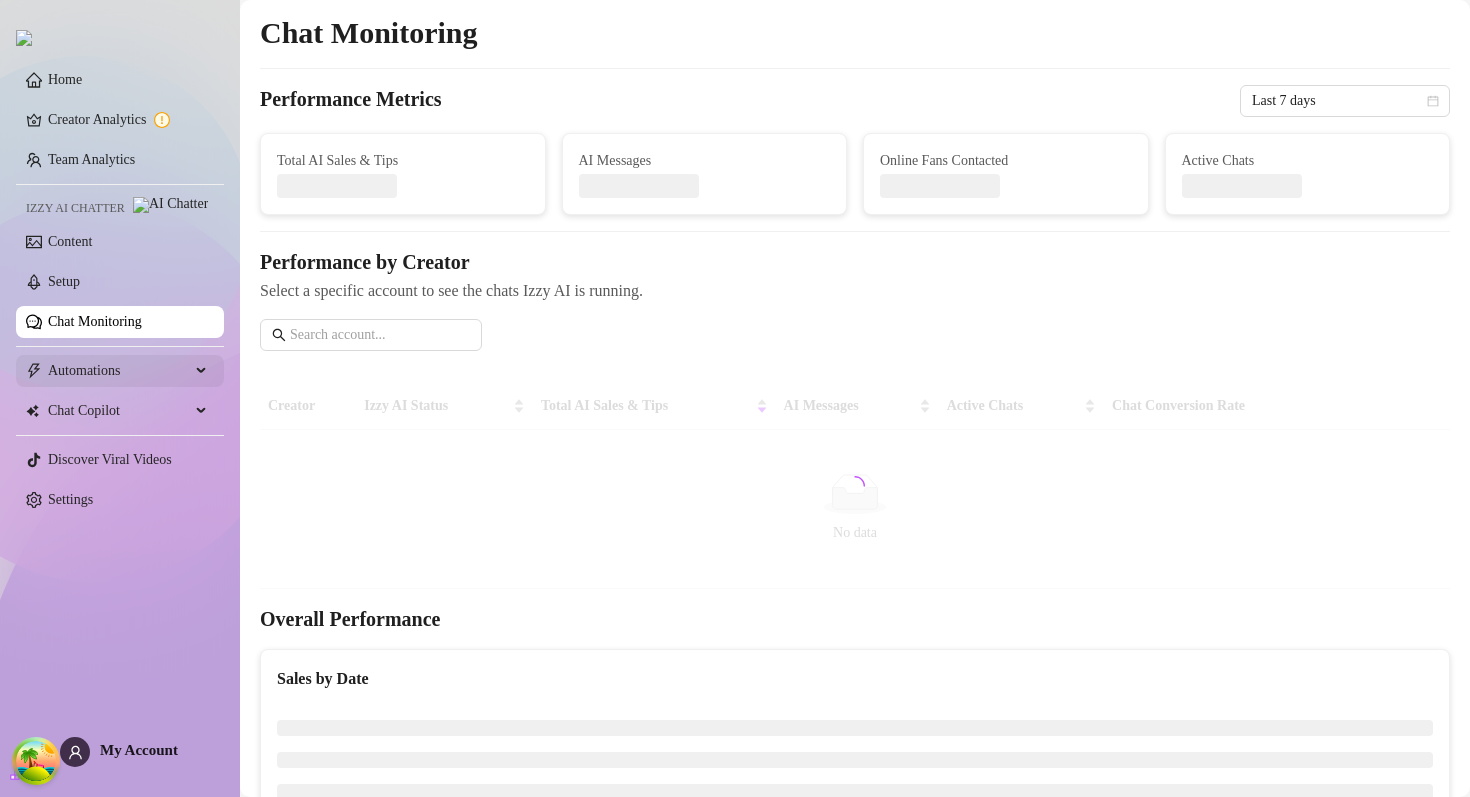 click on "Automations" at bounding box center (119, 371) 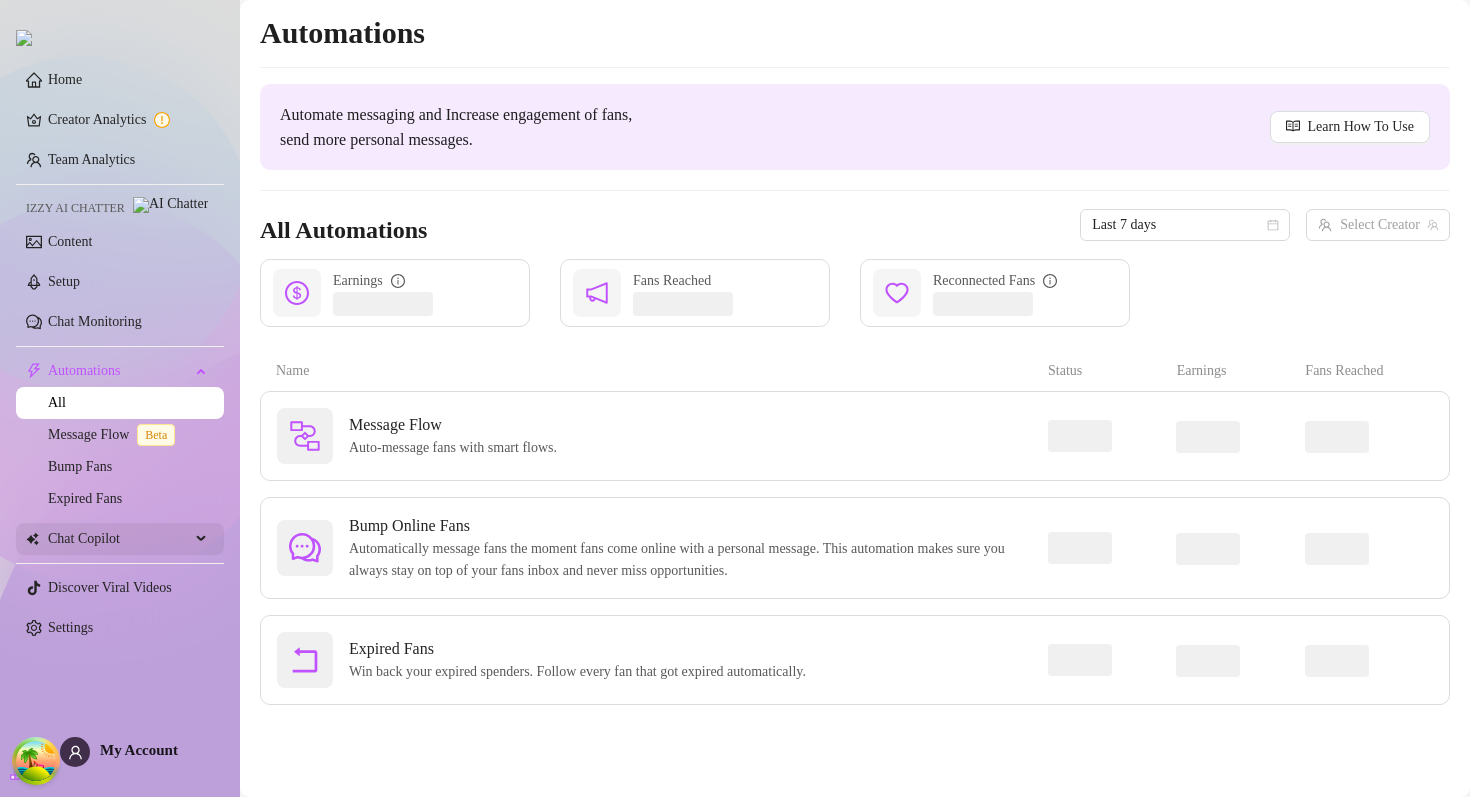 click on "Chat Copilot" at bounding box center [119, 539] 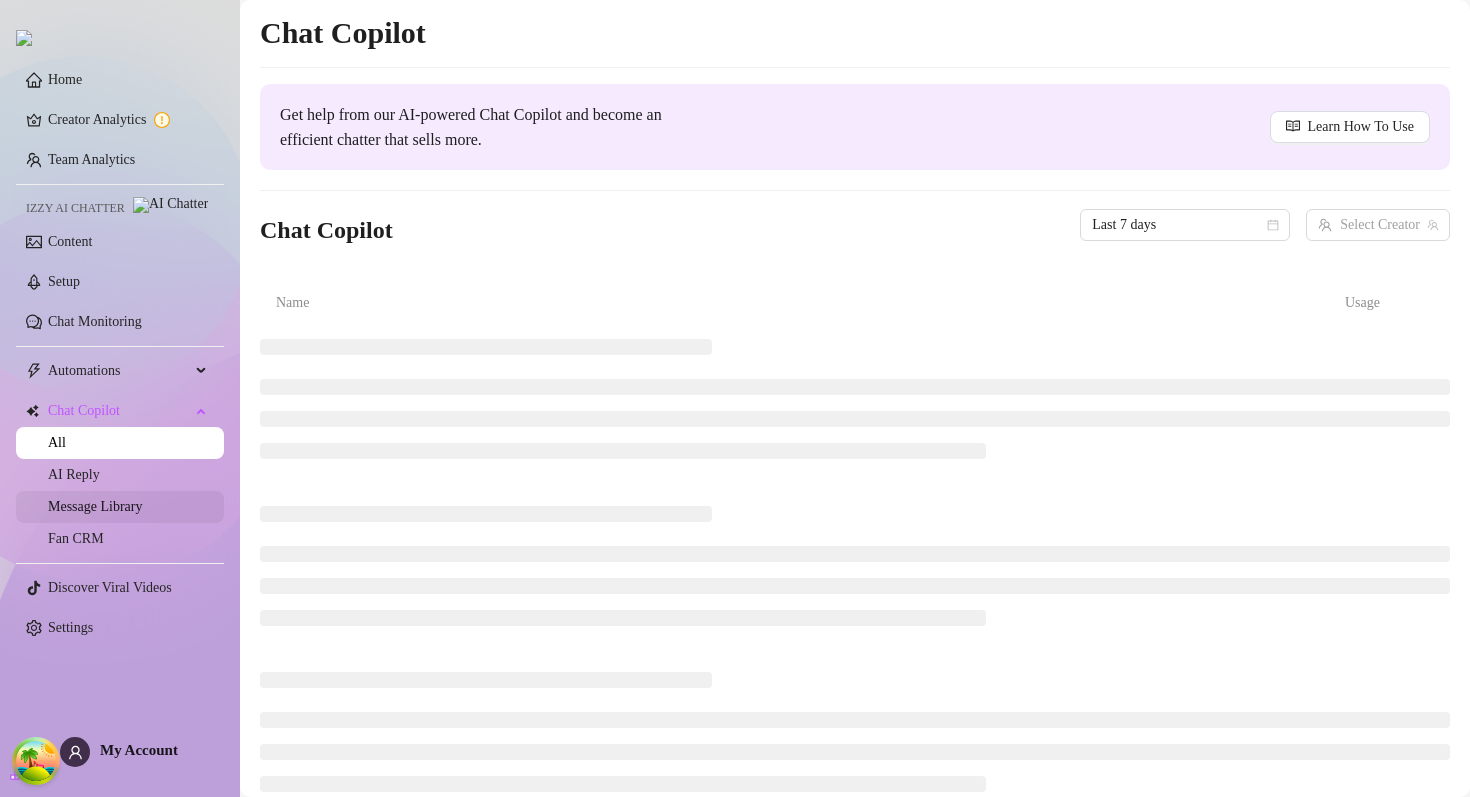 click on "Message Library" at bounding box center [95, 506] 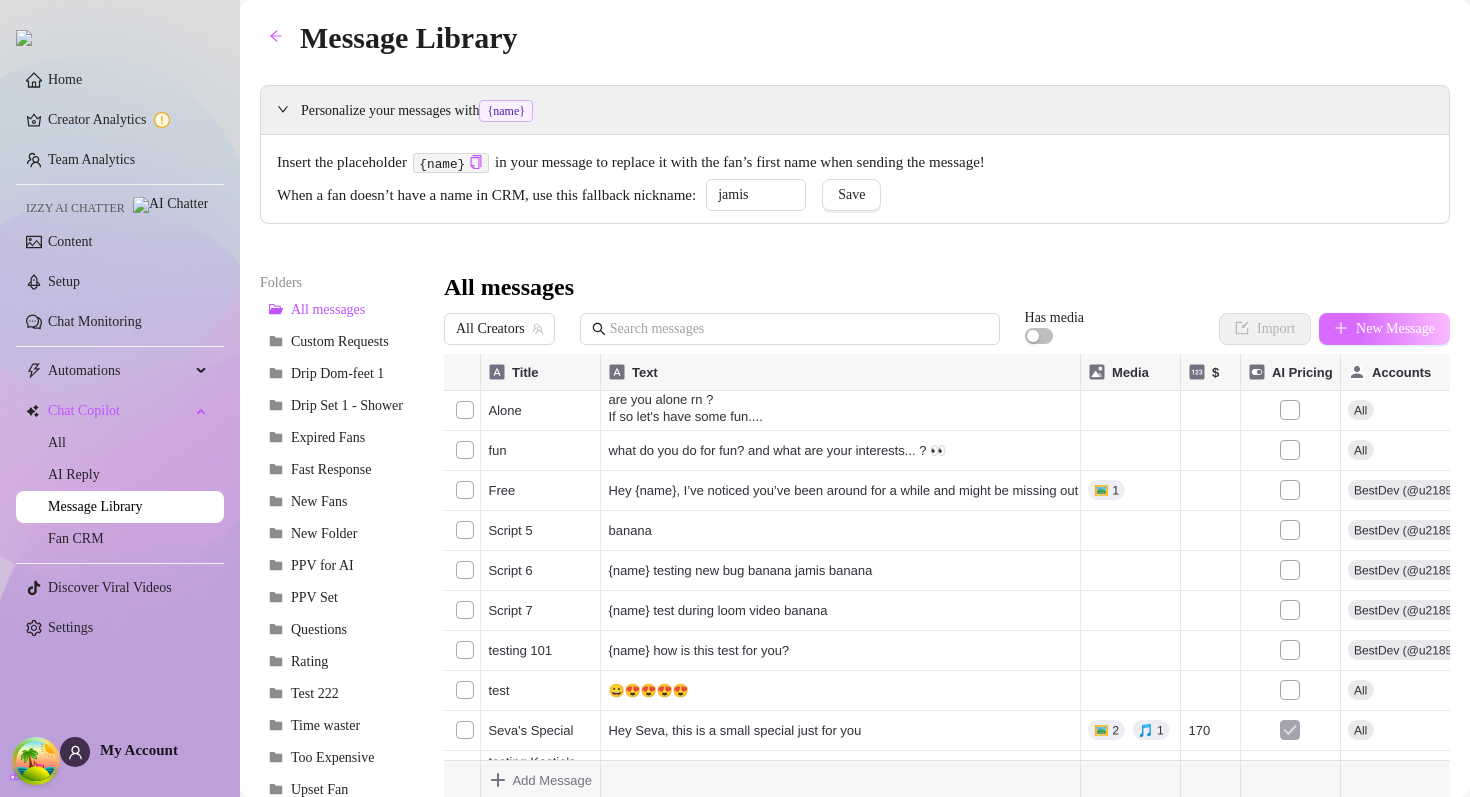 click 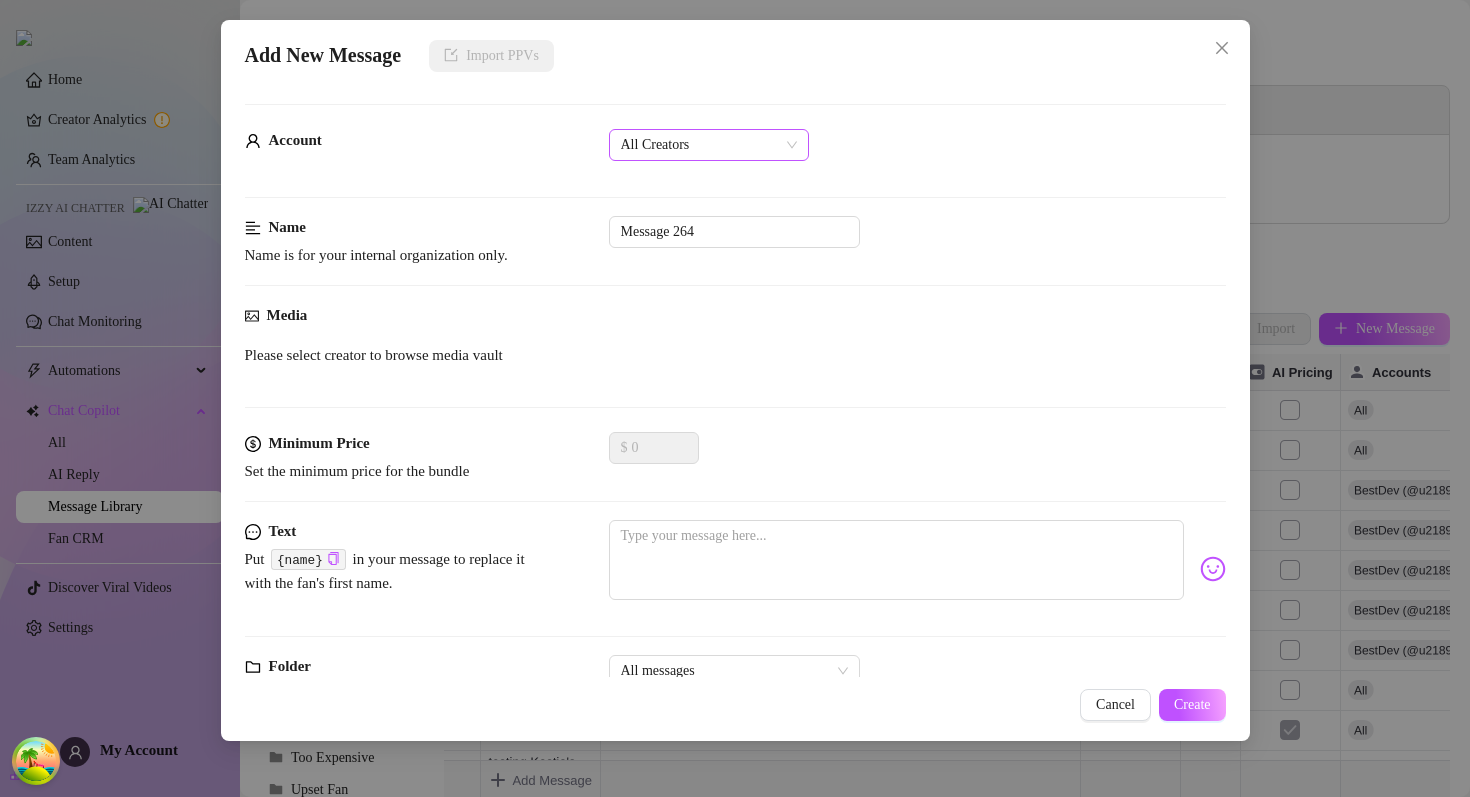 click on "All Creators" at bounding box center (709, 145) 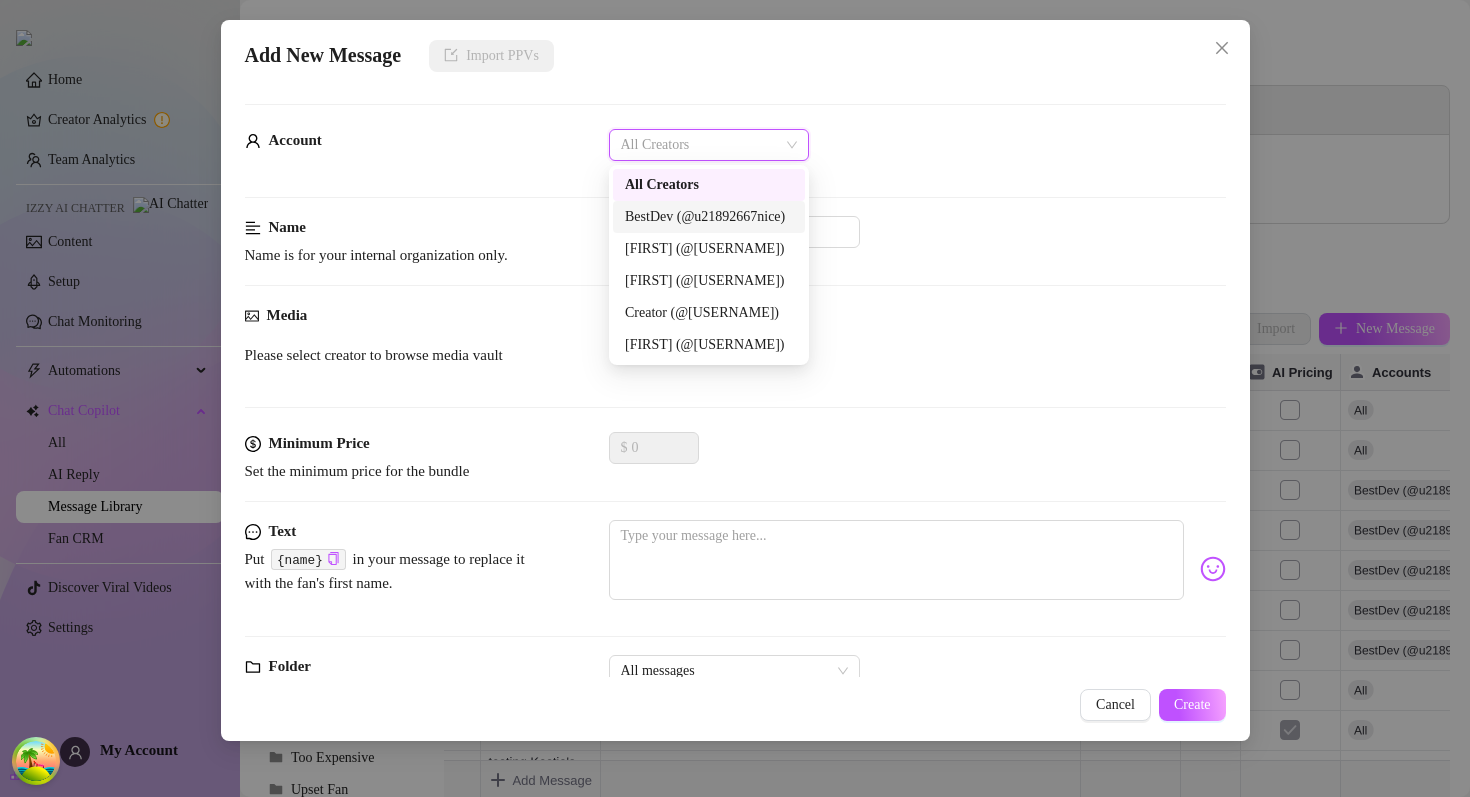 click on "BestDev (@u21892667nice)" at bounding box center [709, 217] 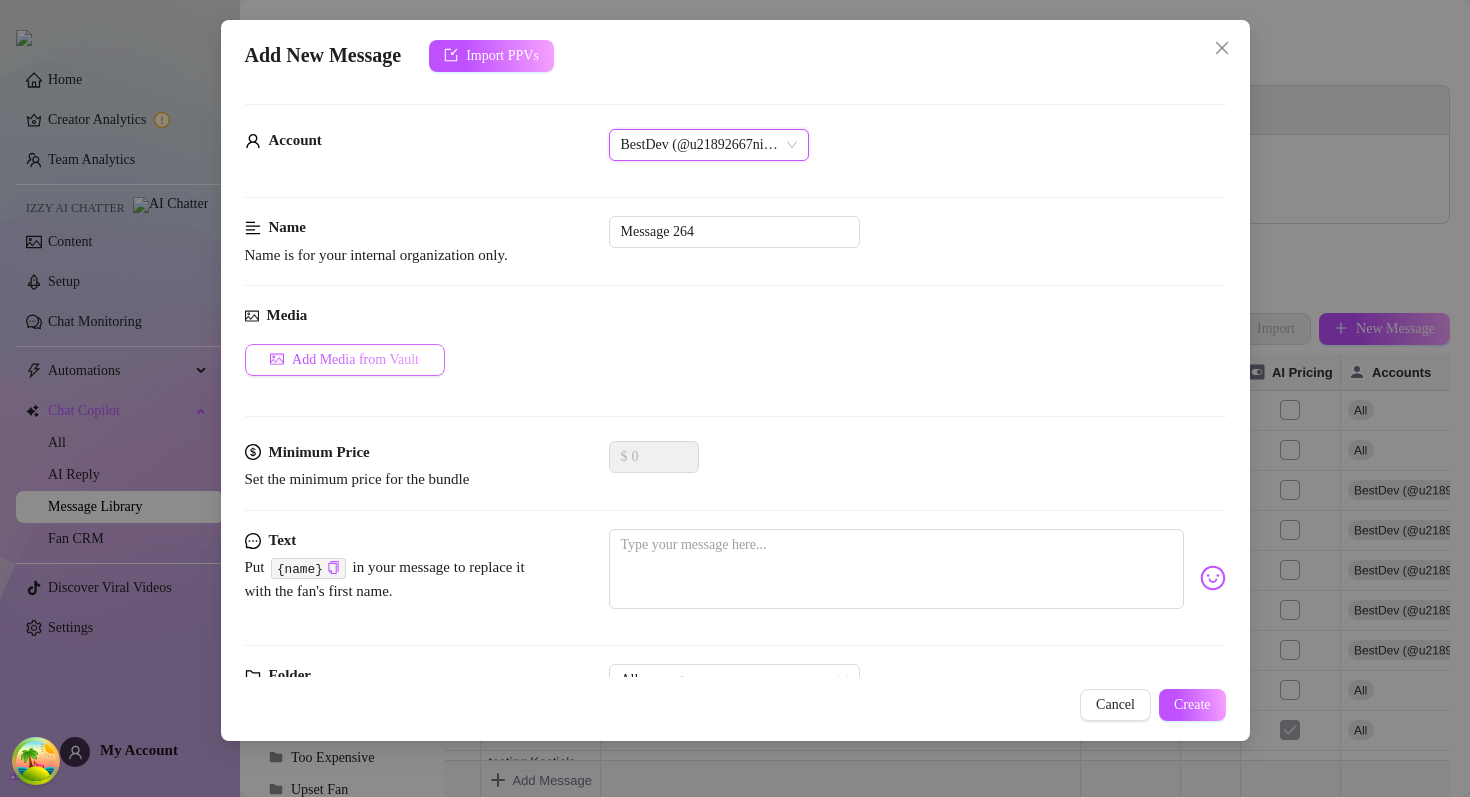 click on "Add Media from Vault" at bounding box center [355, 360] 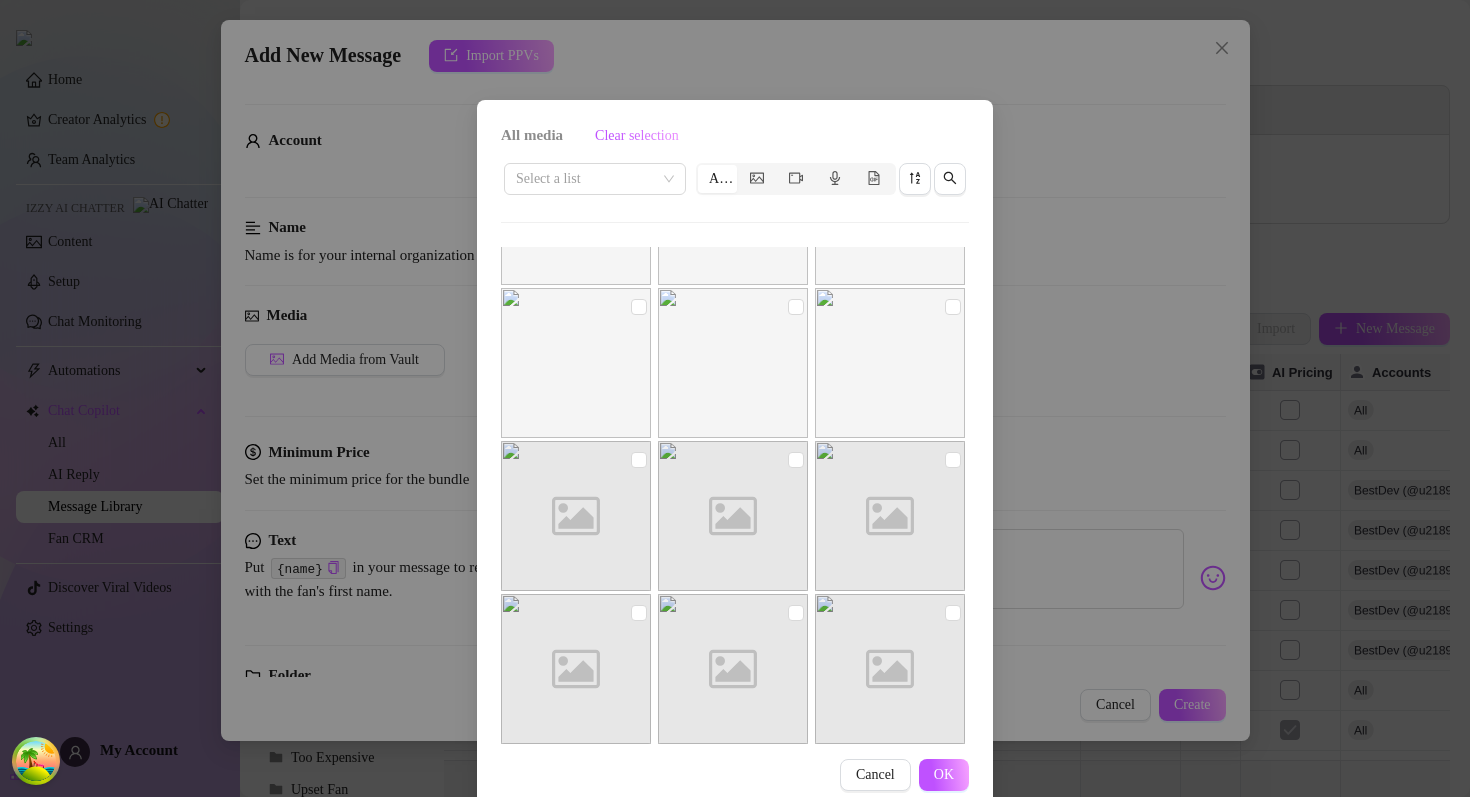 scroll, scrollTop: 708, scrollLeft: 0, axis: vertical 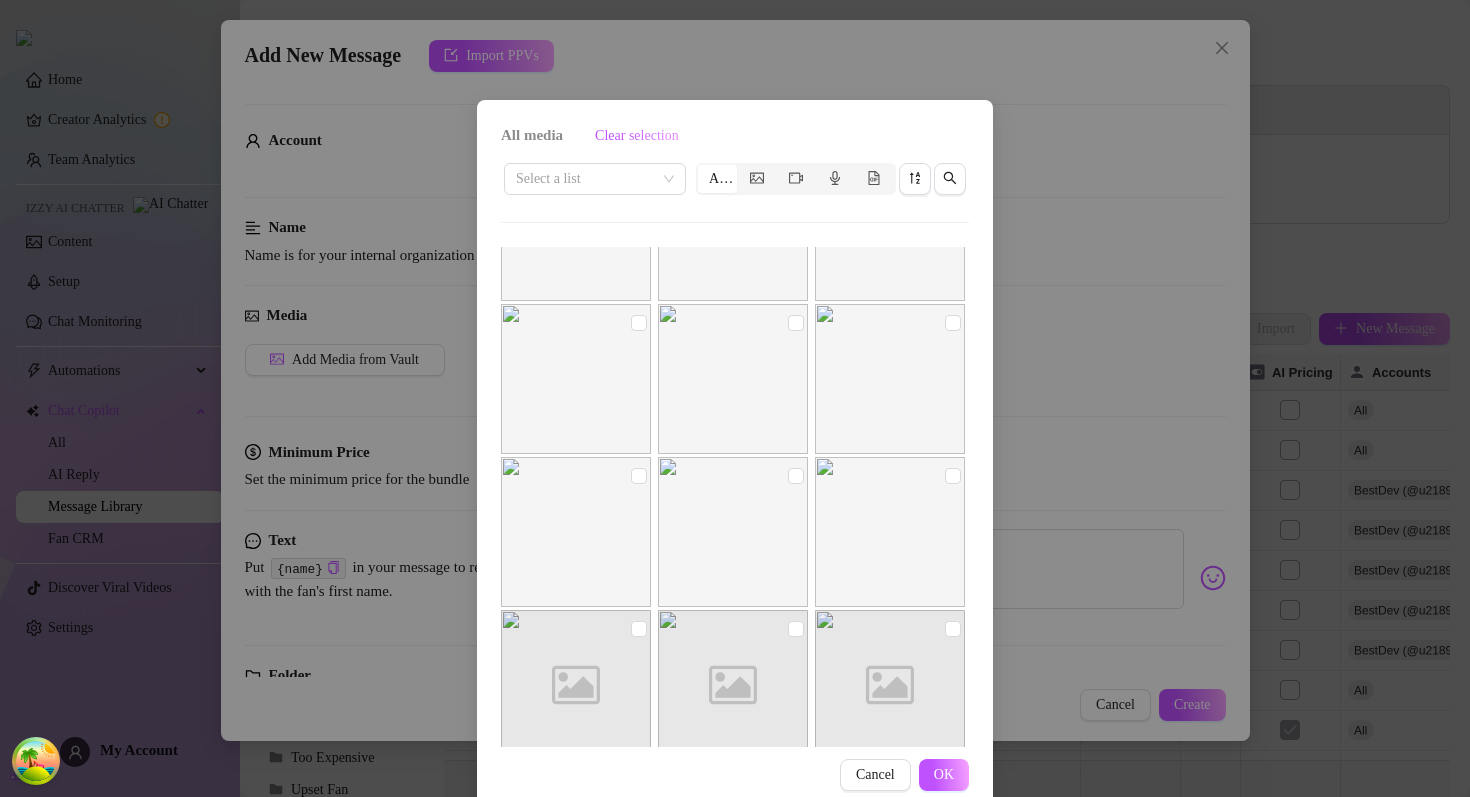 click on "All media Clear selection Select a list All Image placeholder Image placeholder Image placeholder Cancel OK" at bounding box center [735, 398] 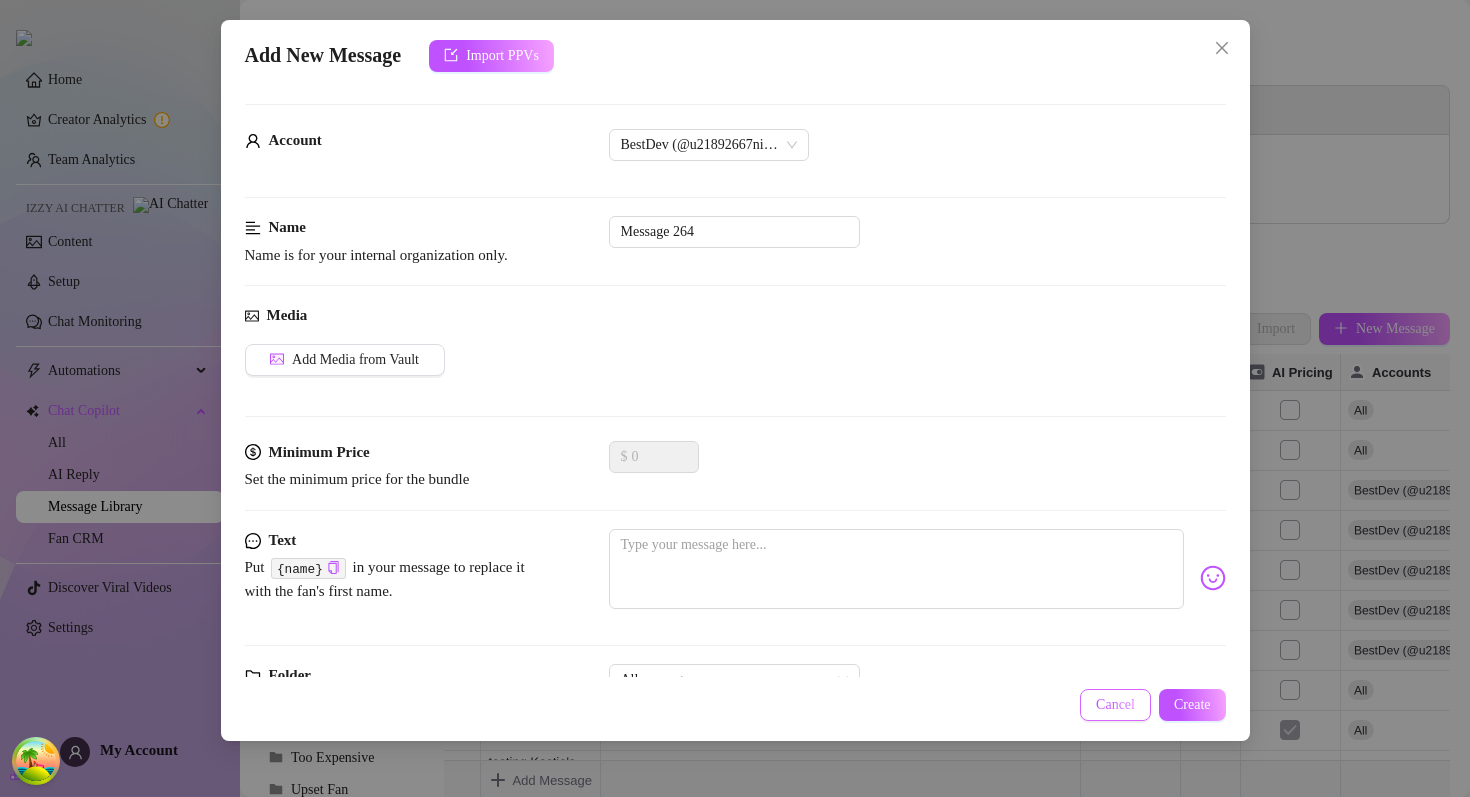 click on "Cancel" at bounding box center [1115, 705] 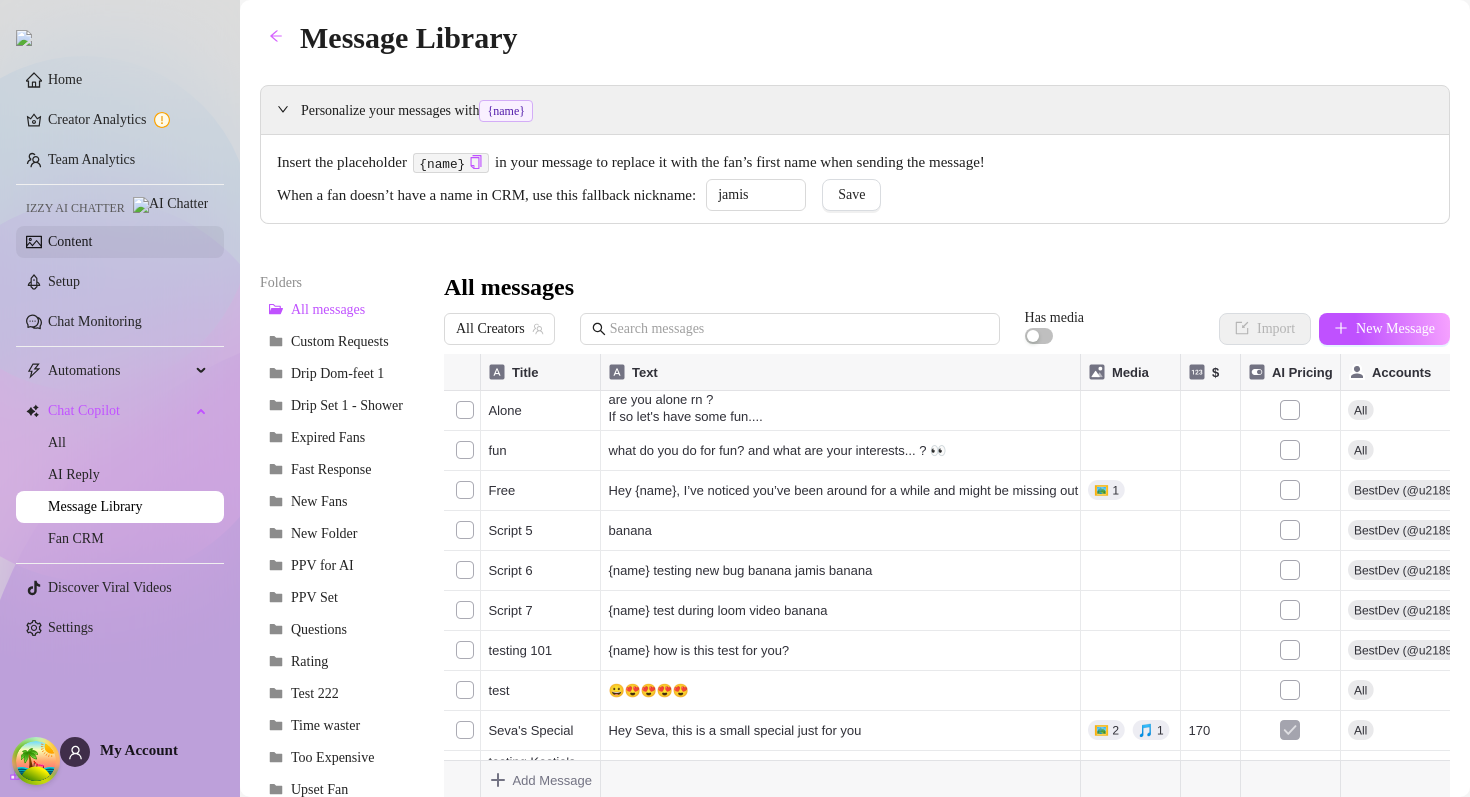 click on "Content" at bounding box center (70, 241) 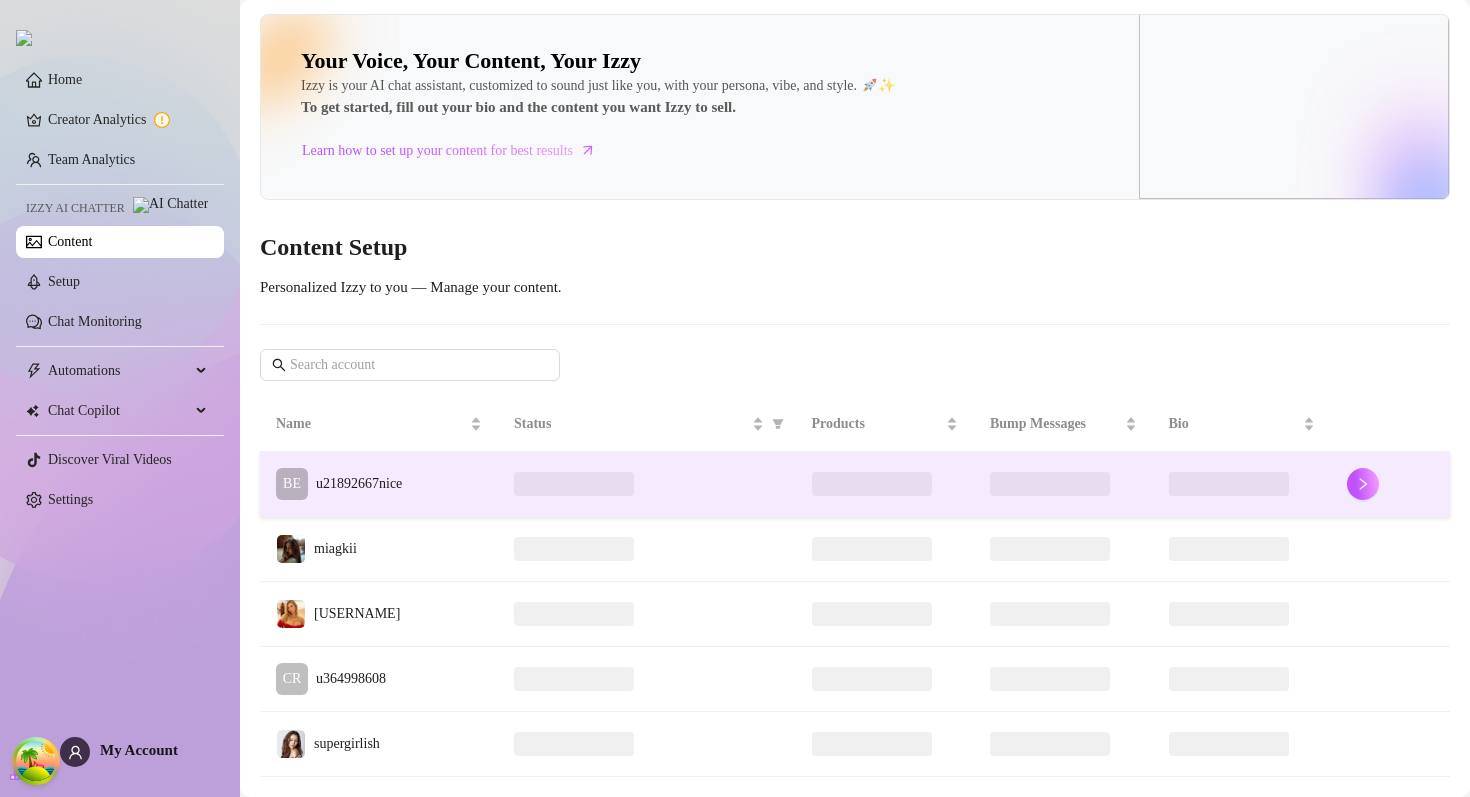 click on "u21892667nice" at bounding box center [359, 483] 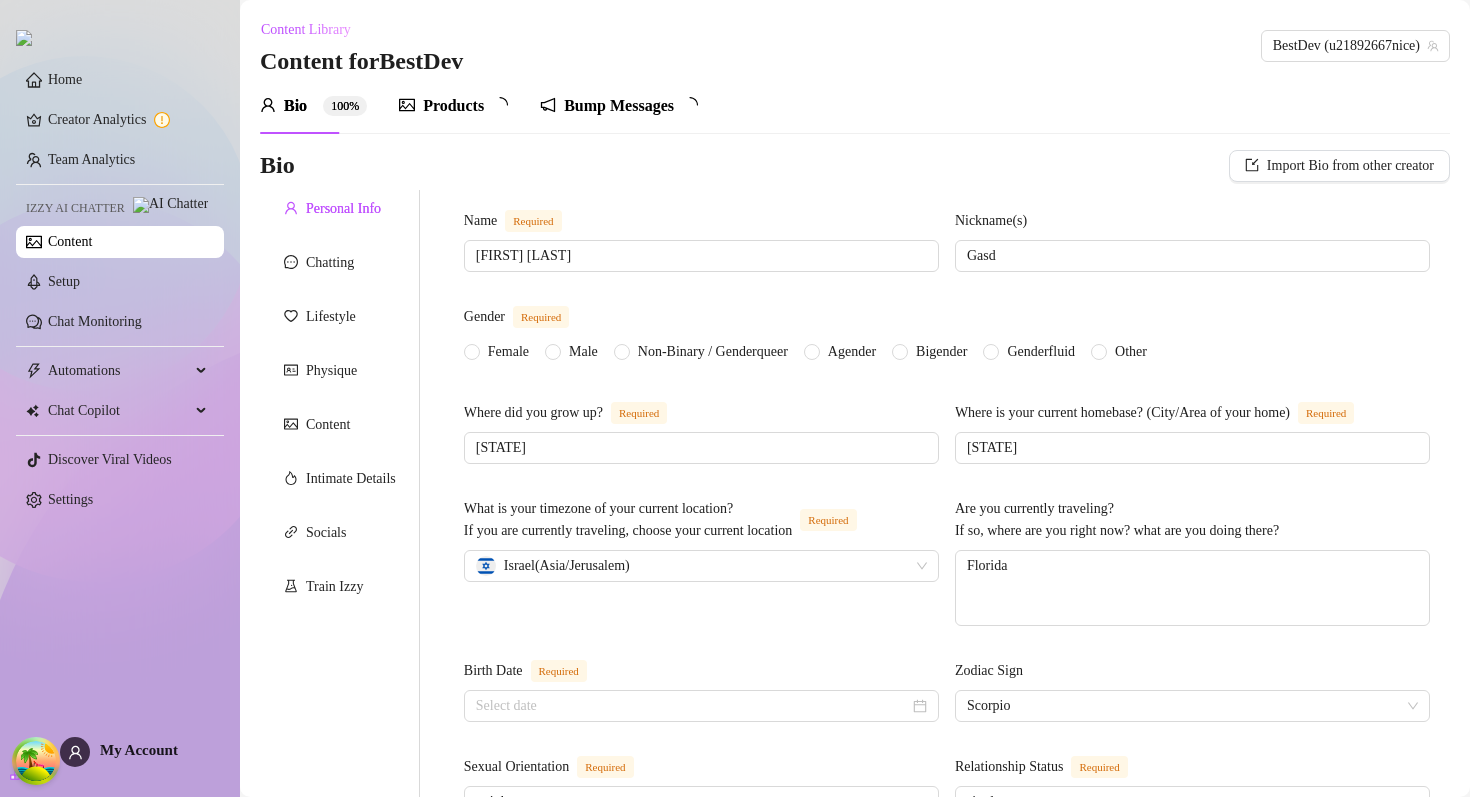 type 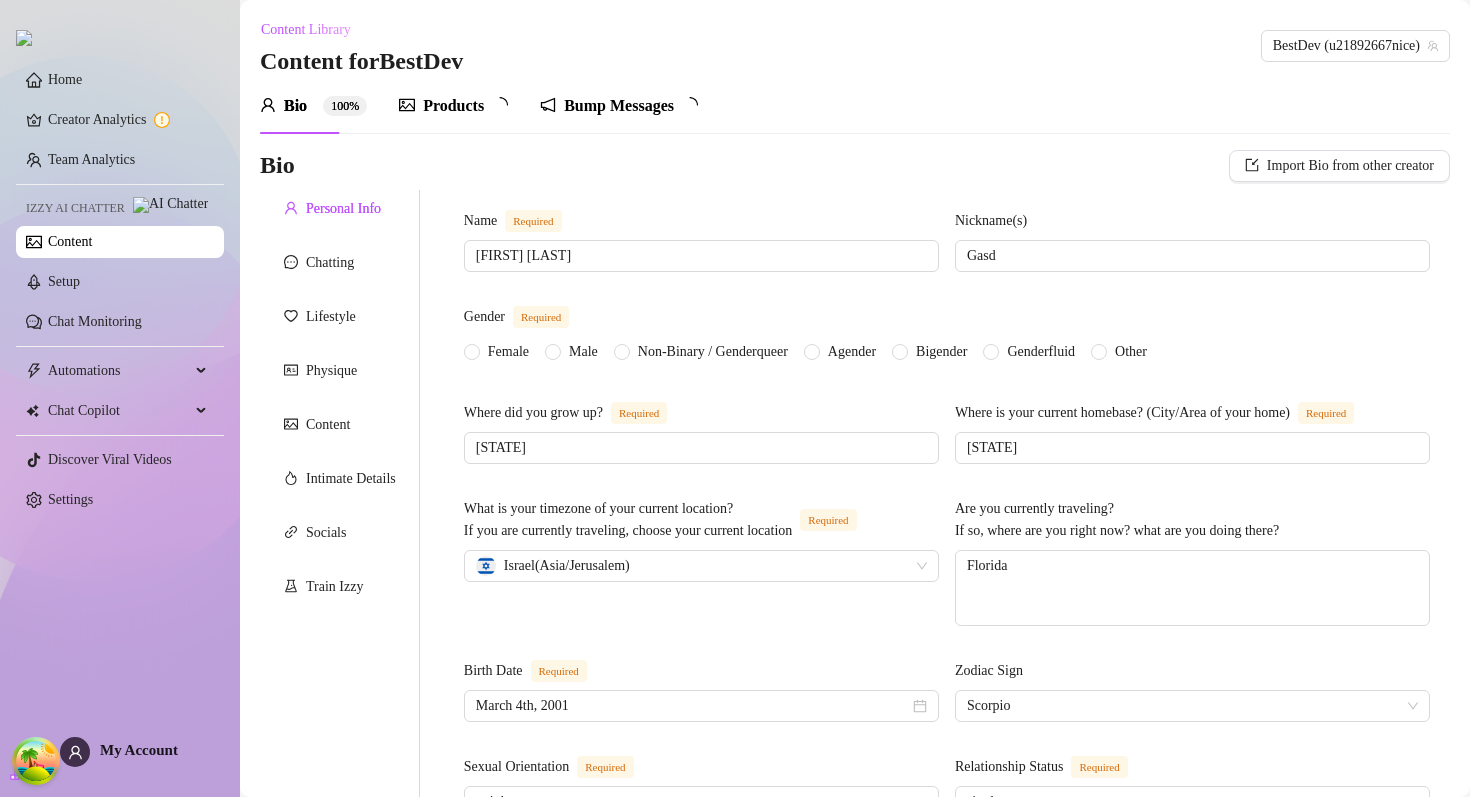 click on "Products" at bounding box center (453, 106) 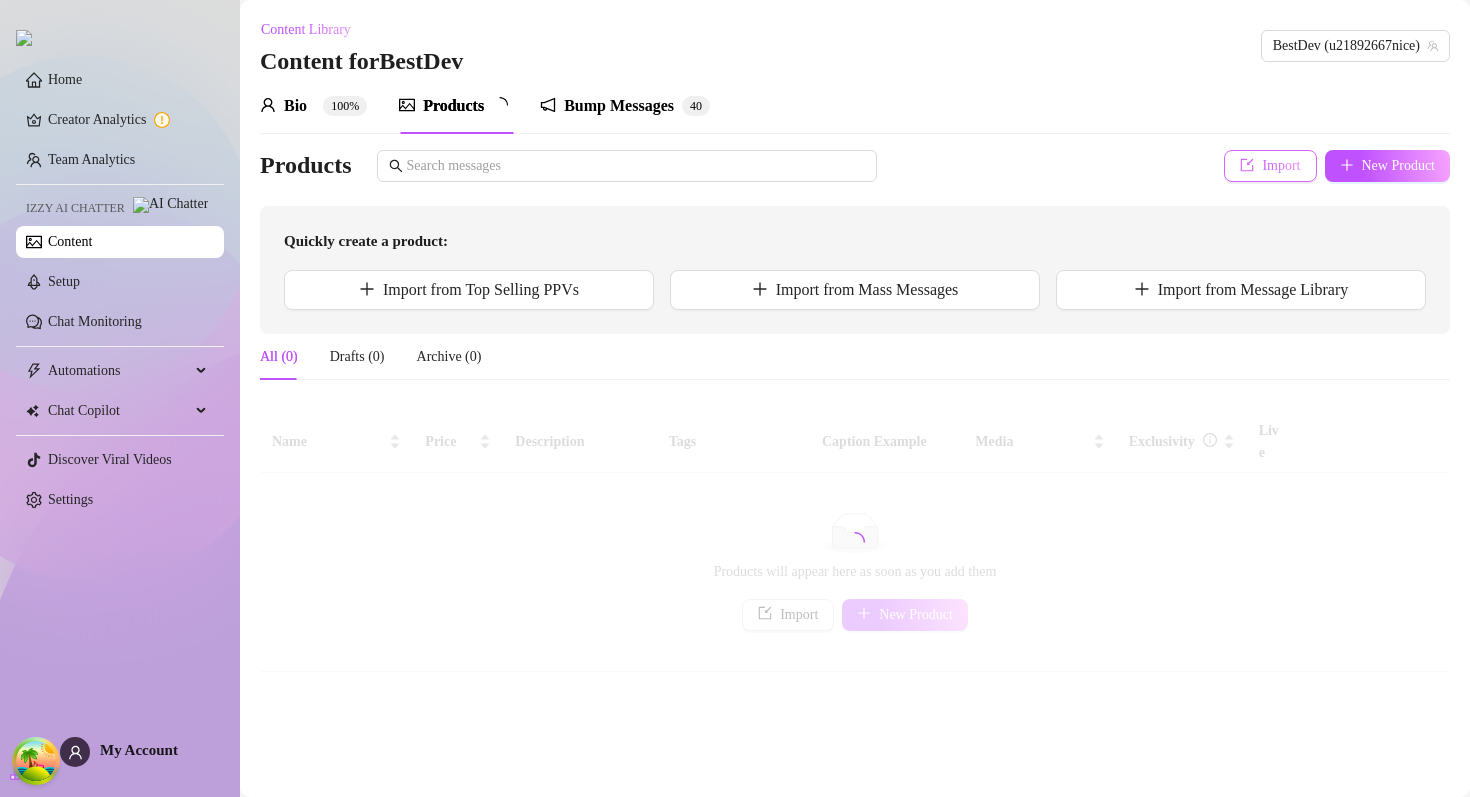 click on "Import" at bounding box center (1281, 166) 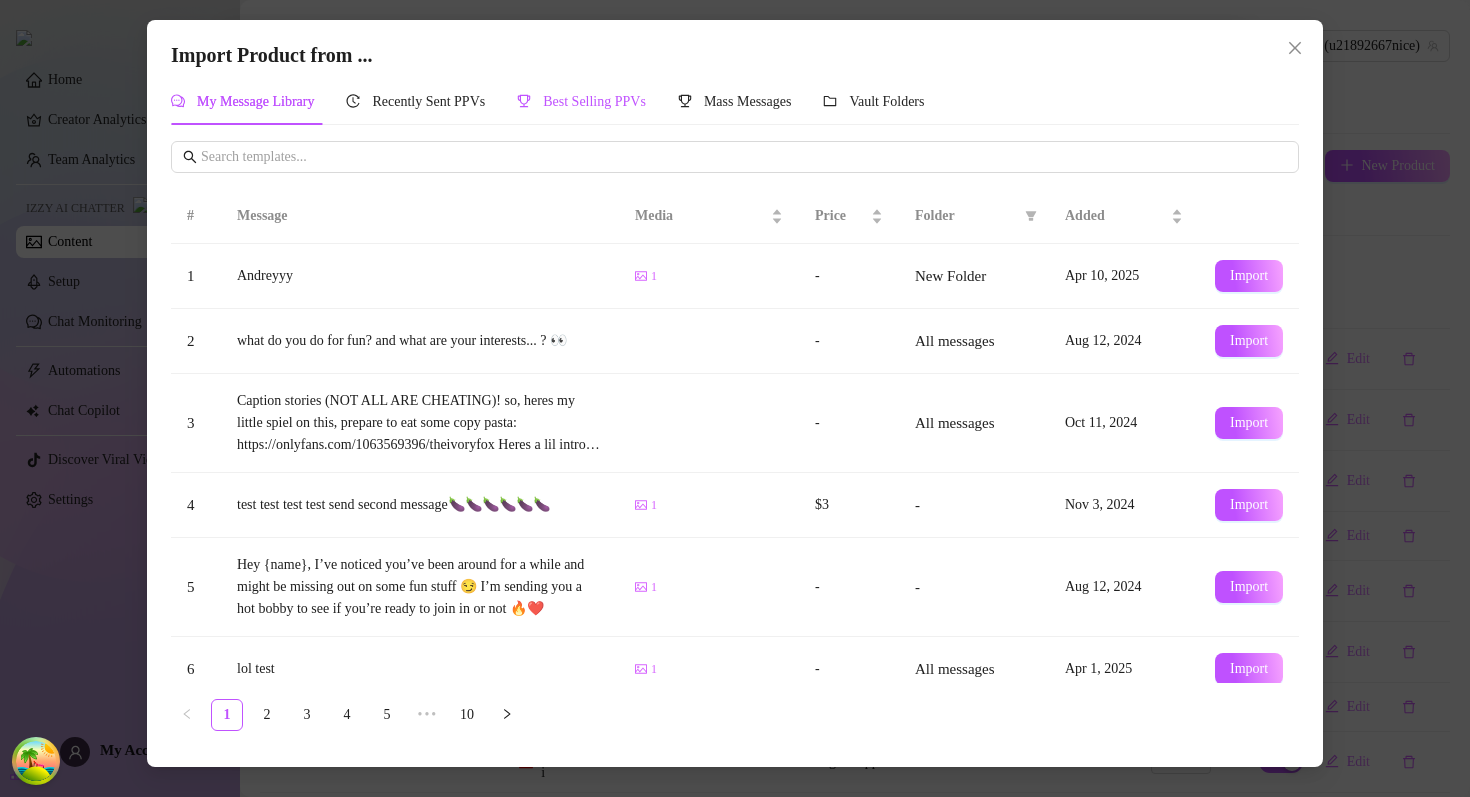 click on "Best Selling PPVs" at bounding box center (594, 101) 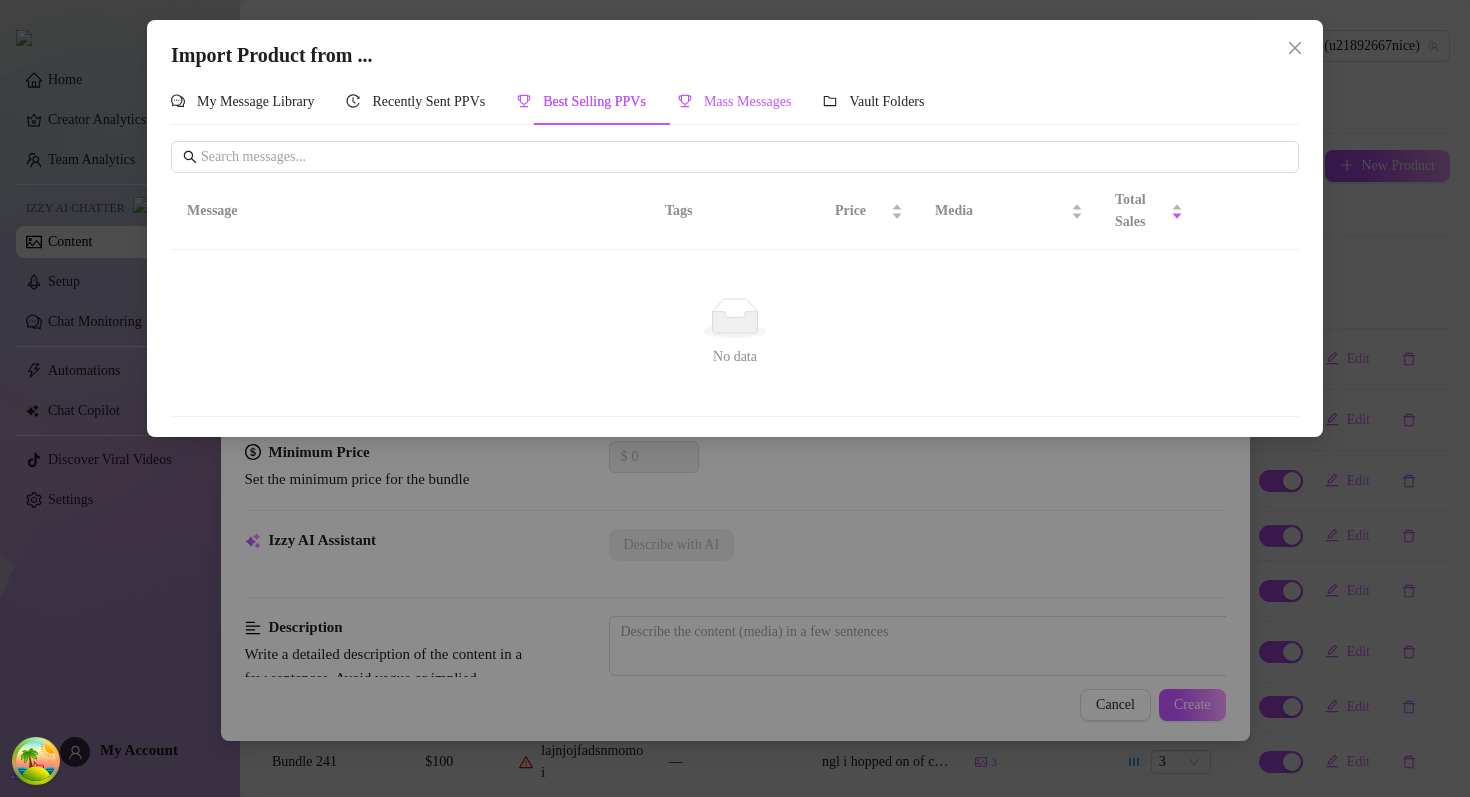 click on "Mass Messages" at bounding box center [748, 101] 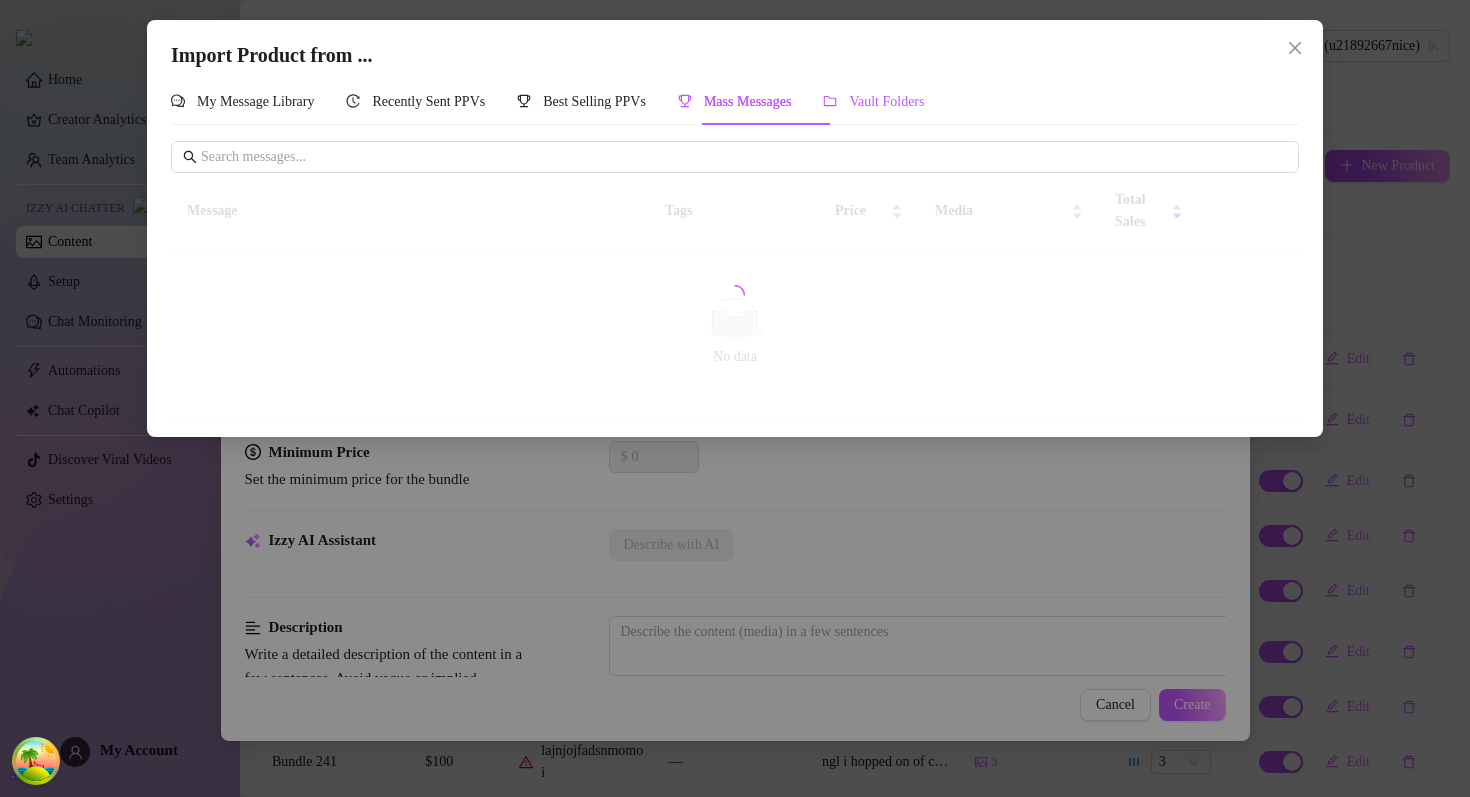 click on "Vault Folders" at bounding box center [886, 101] 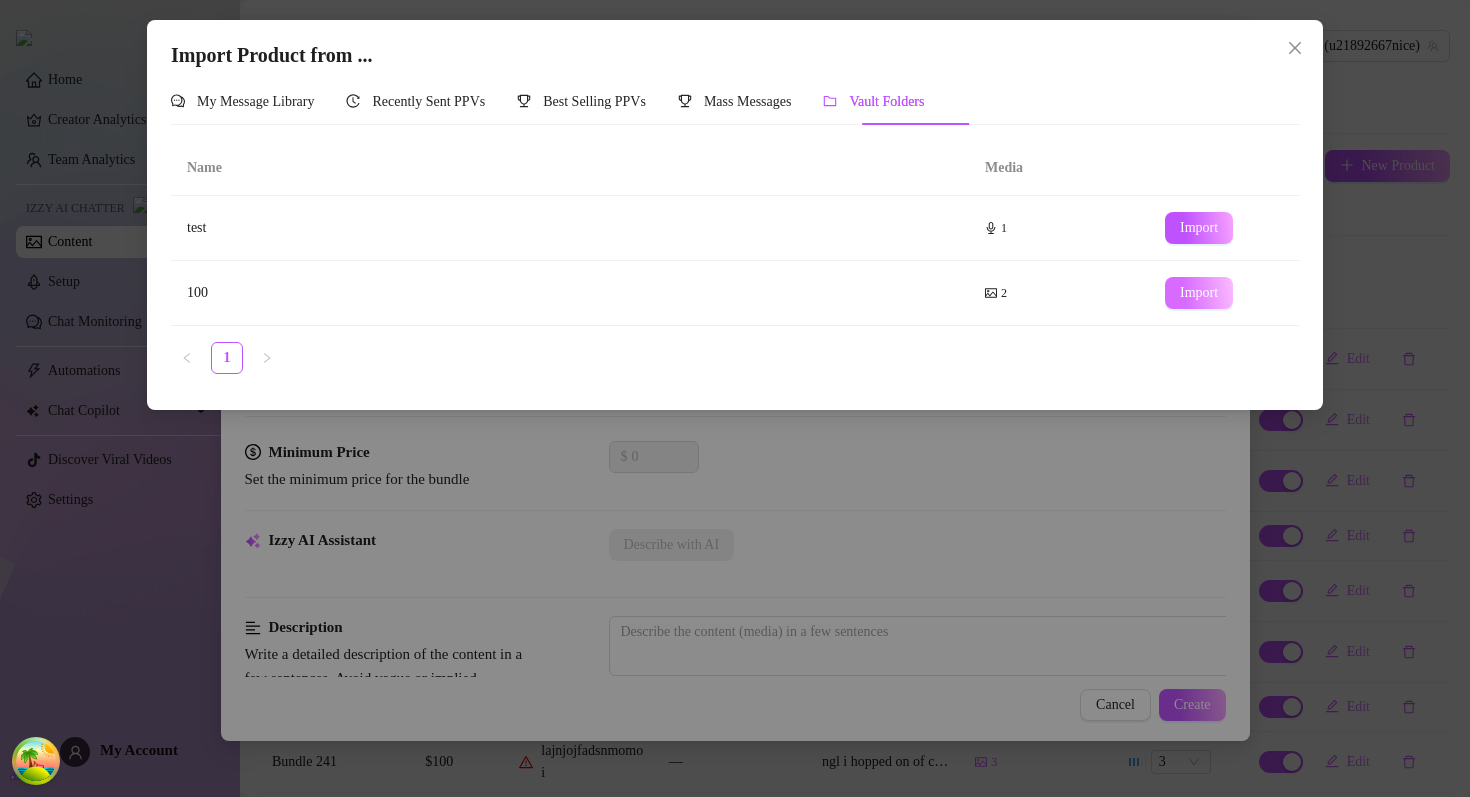 click on "Import" at bounding box center (1199, 293) 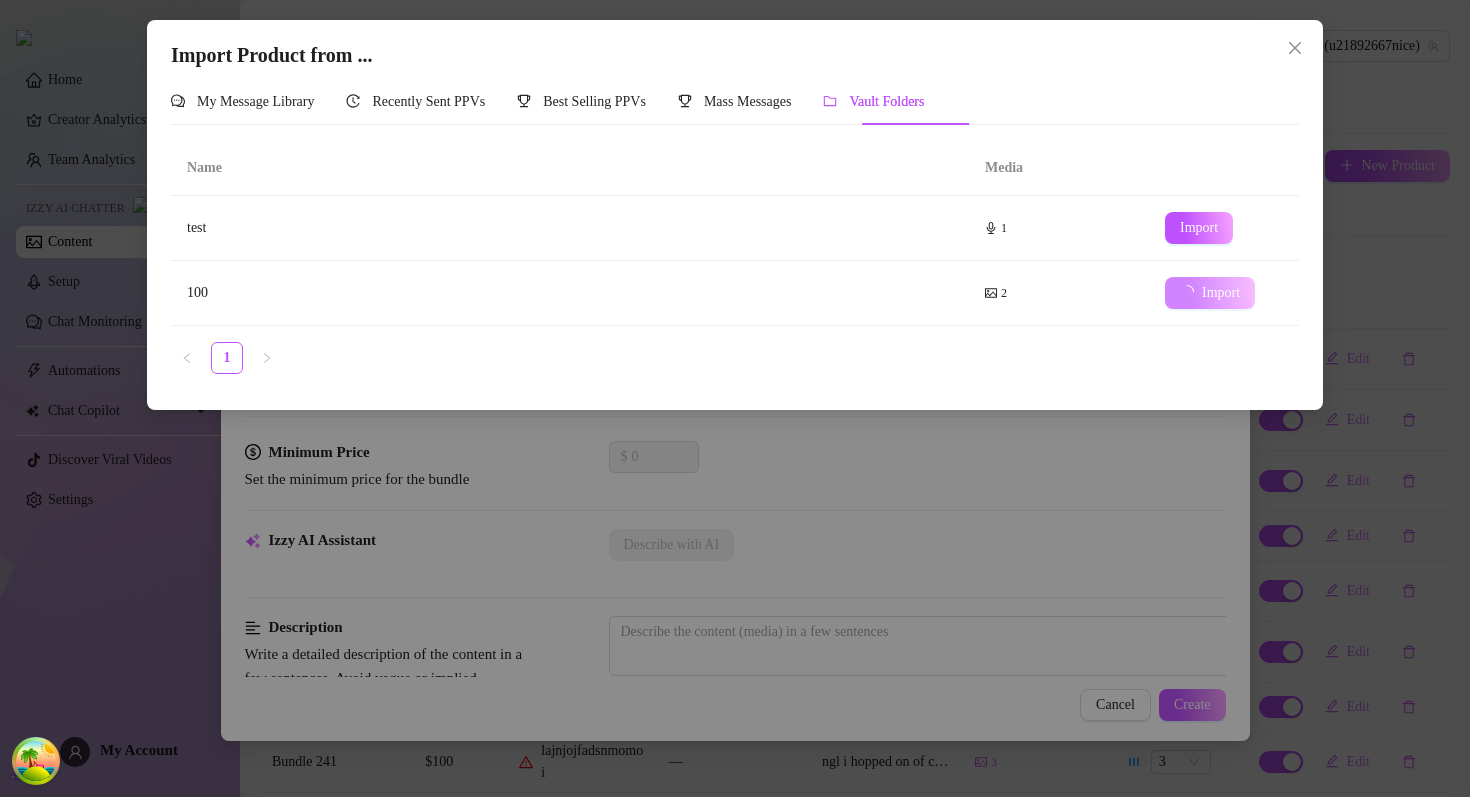 type on "Type your message here..." 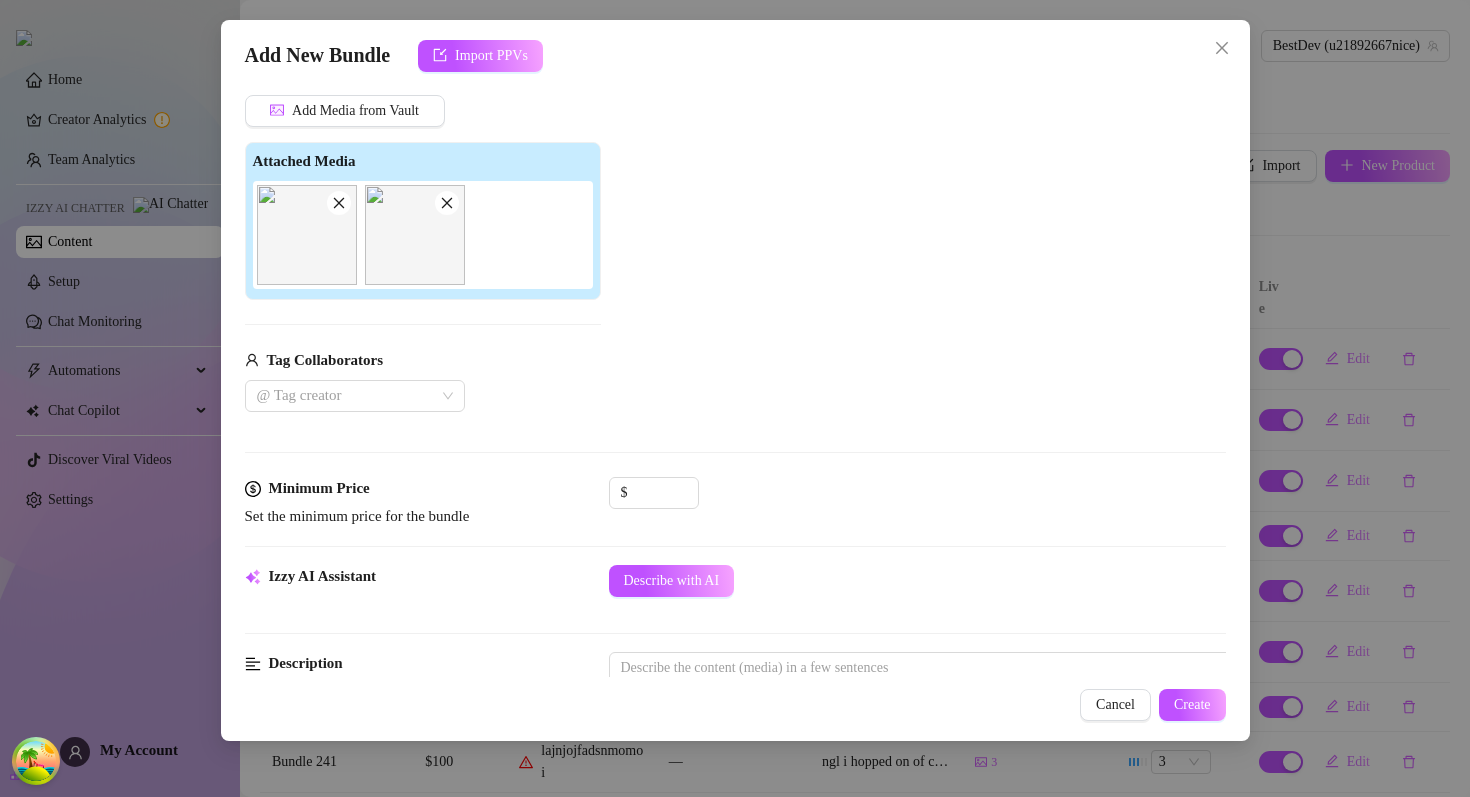 scroll, scrollTop: 0, scrollLeft: 0, axis: both 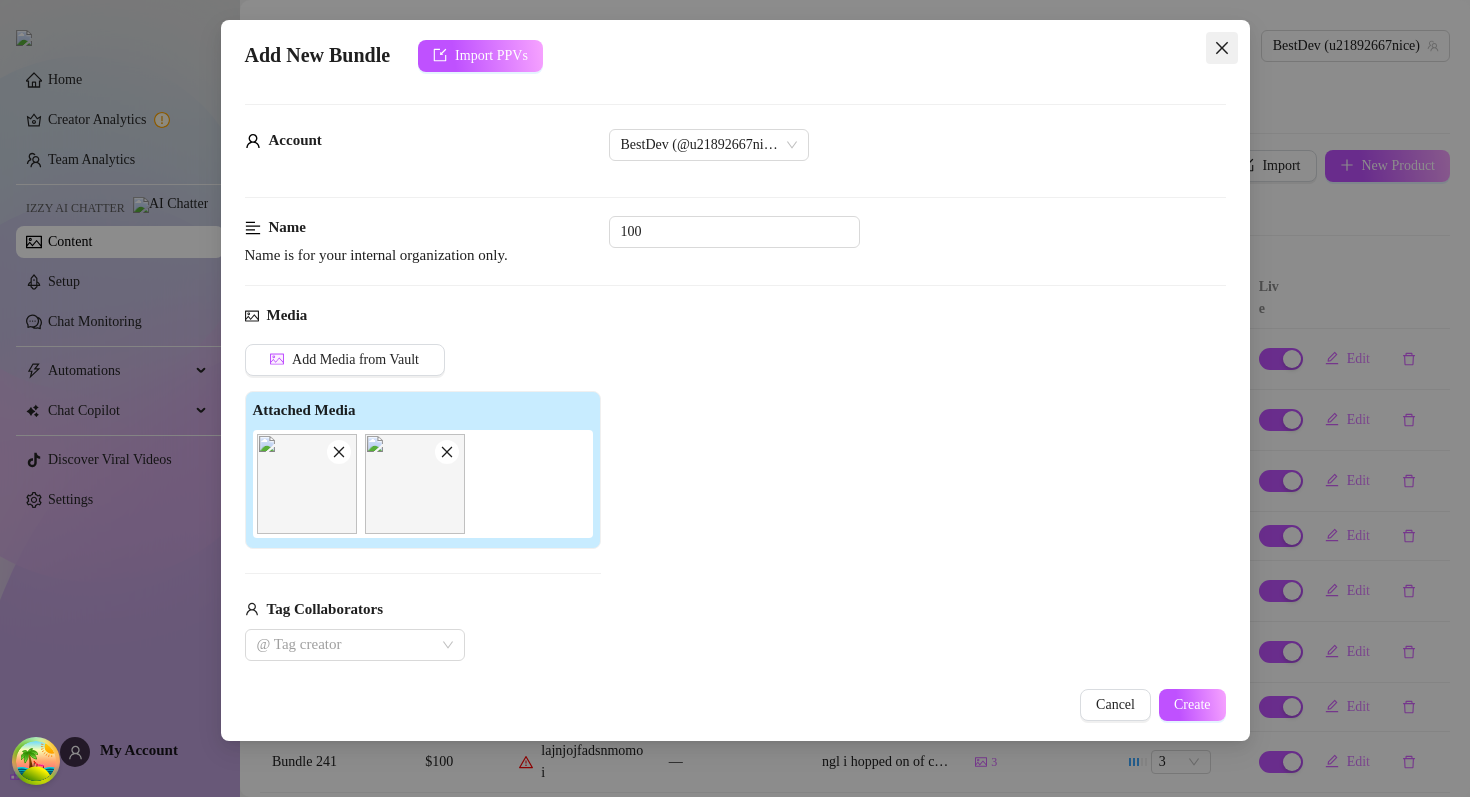 click 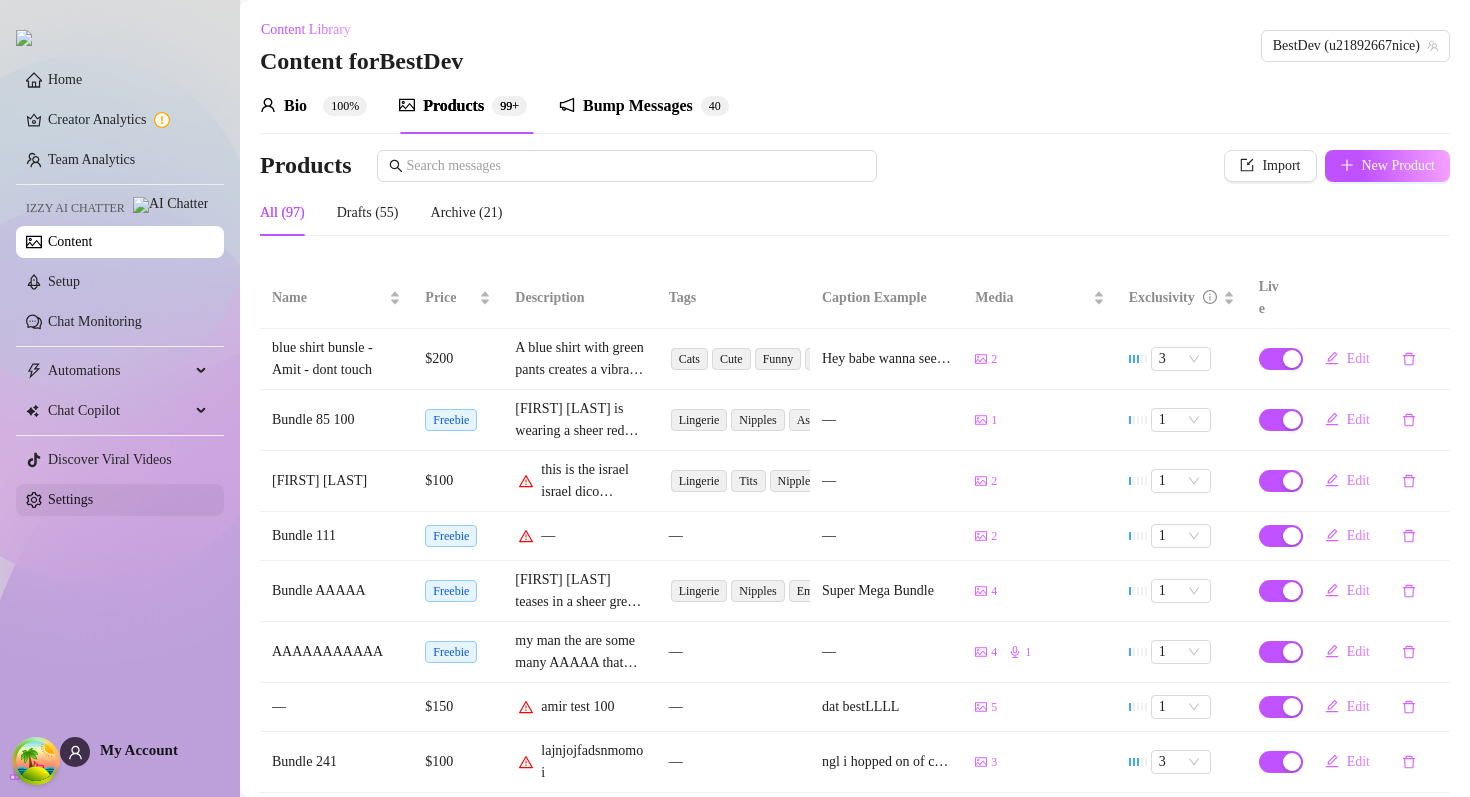 click on "Settings" at bounding box center [70, 499] 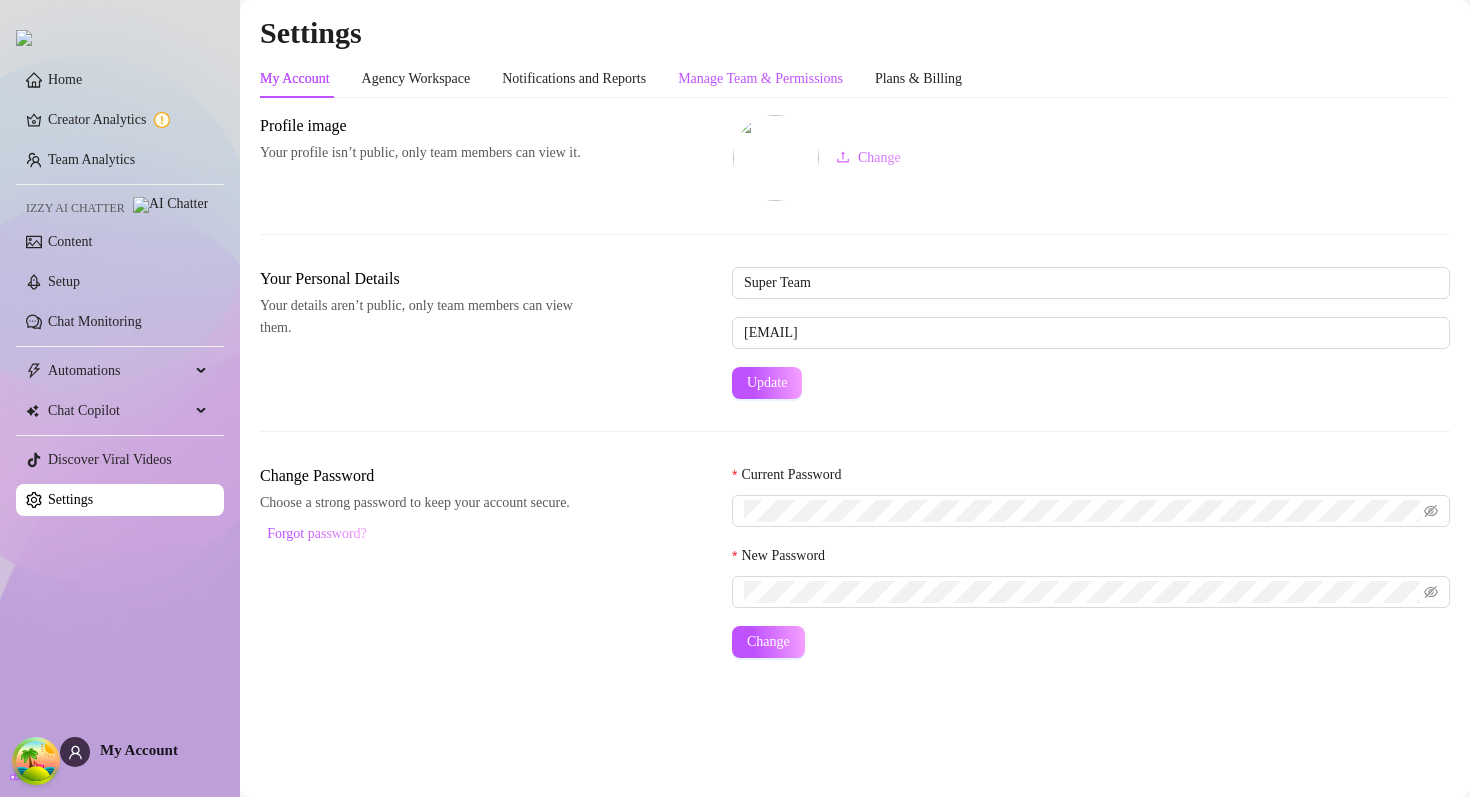 click on "Manage Team & Permissions" at bounding box center [760, 79] 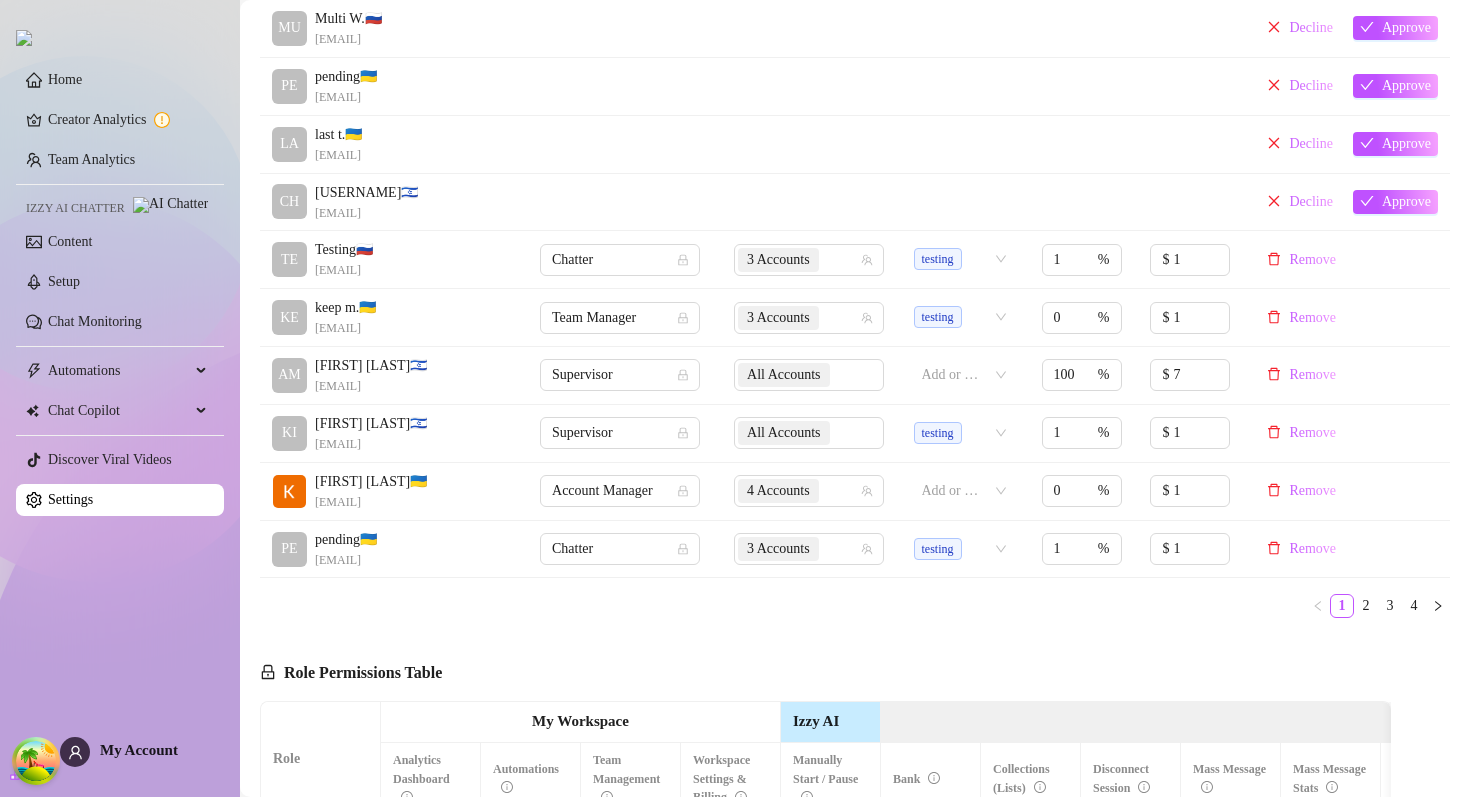 scroll, scrollTop: 998, scrollLeft: 0, axis: vertical 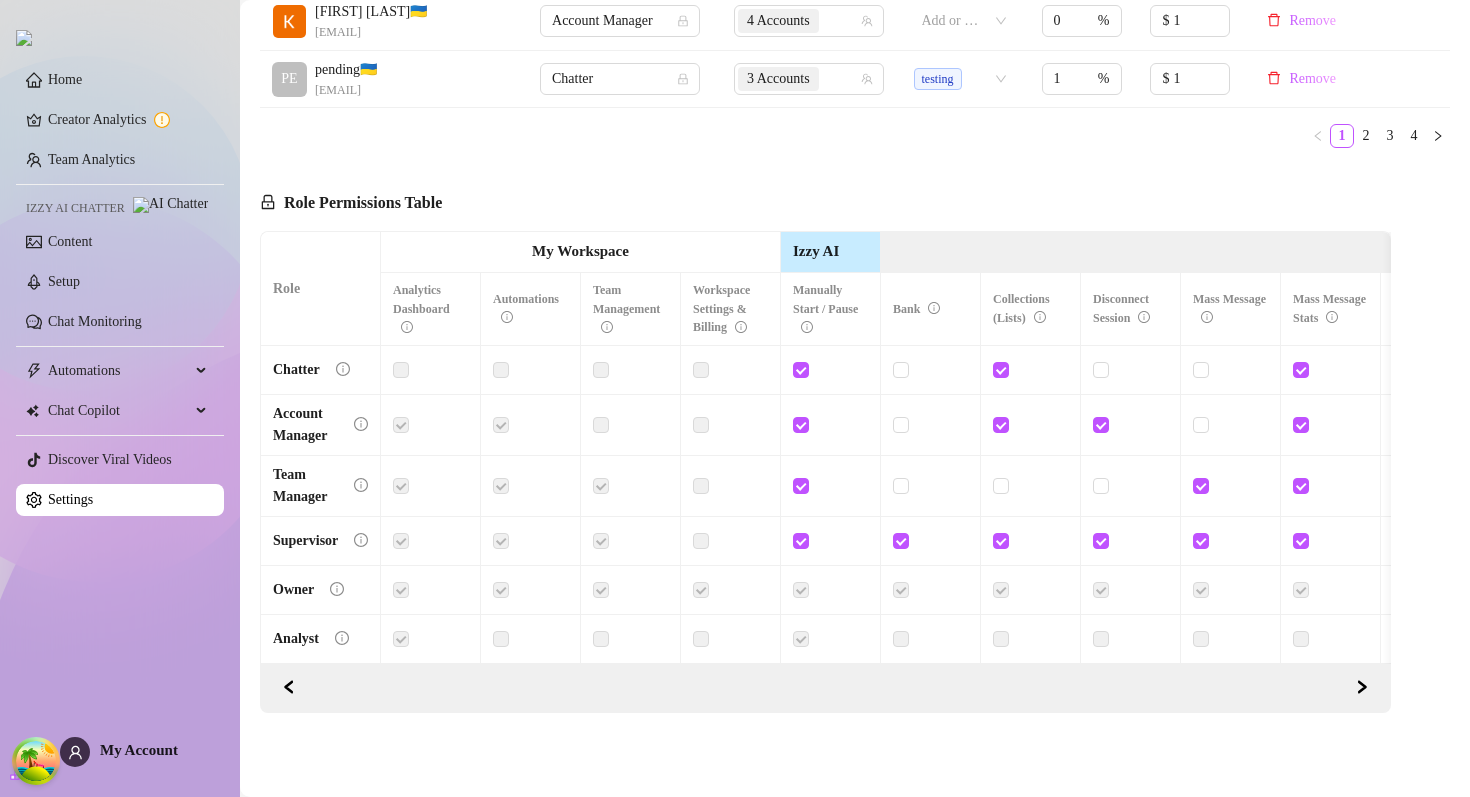 click on "Manually Start / Pause" at bounding box center [825, 309] 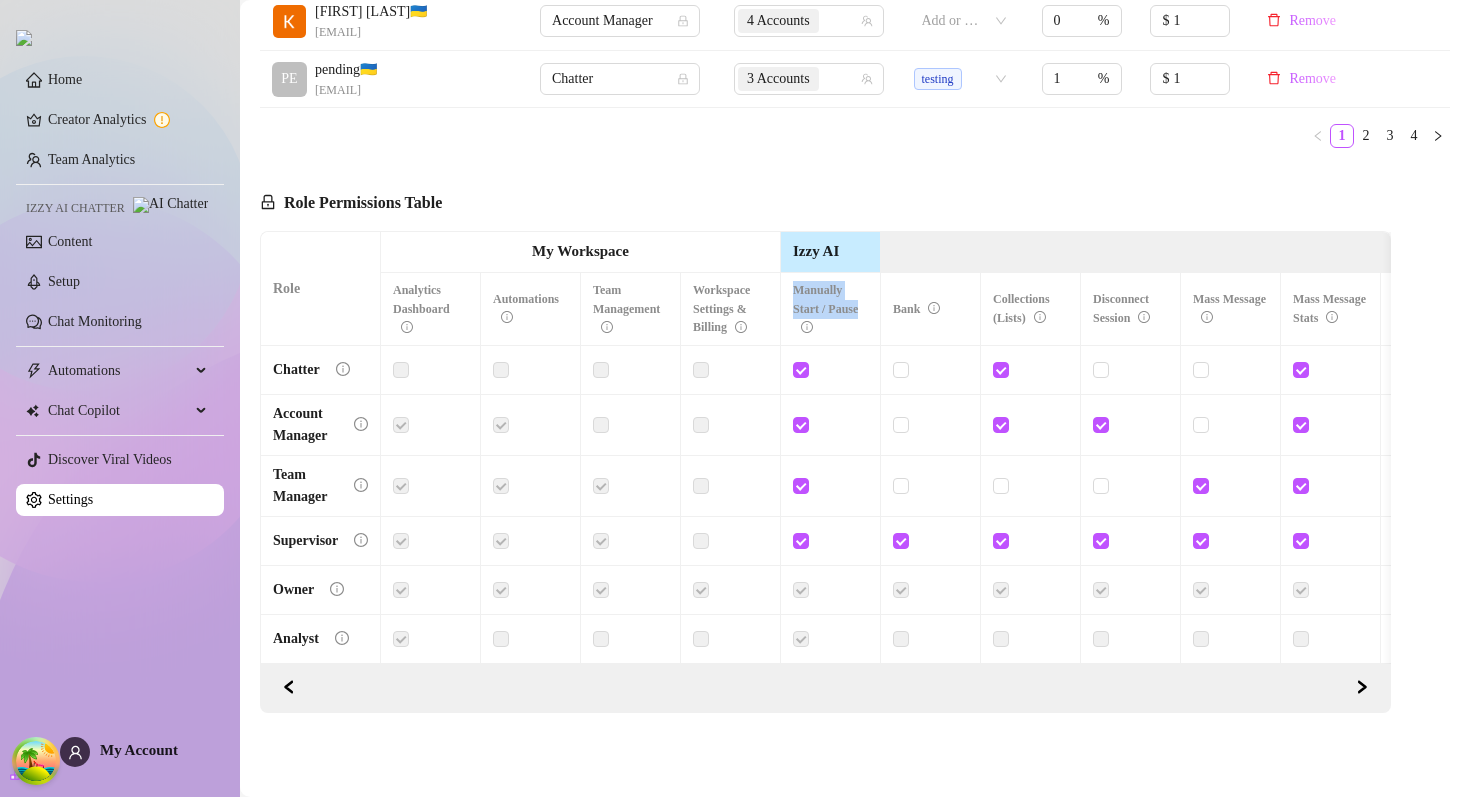 drag, startPoint x: 803, startPoint y: 288, endPoint x: 850, endPoint y: 308, distance: 51.078373 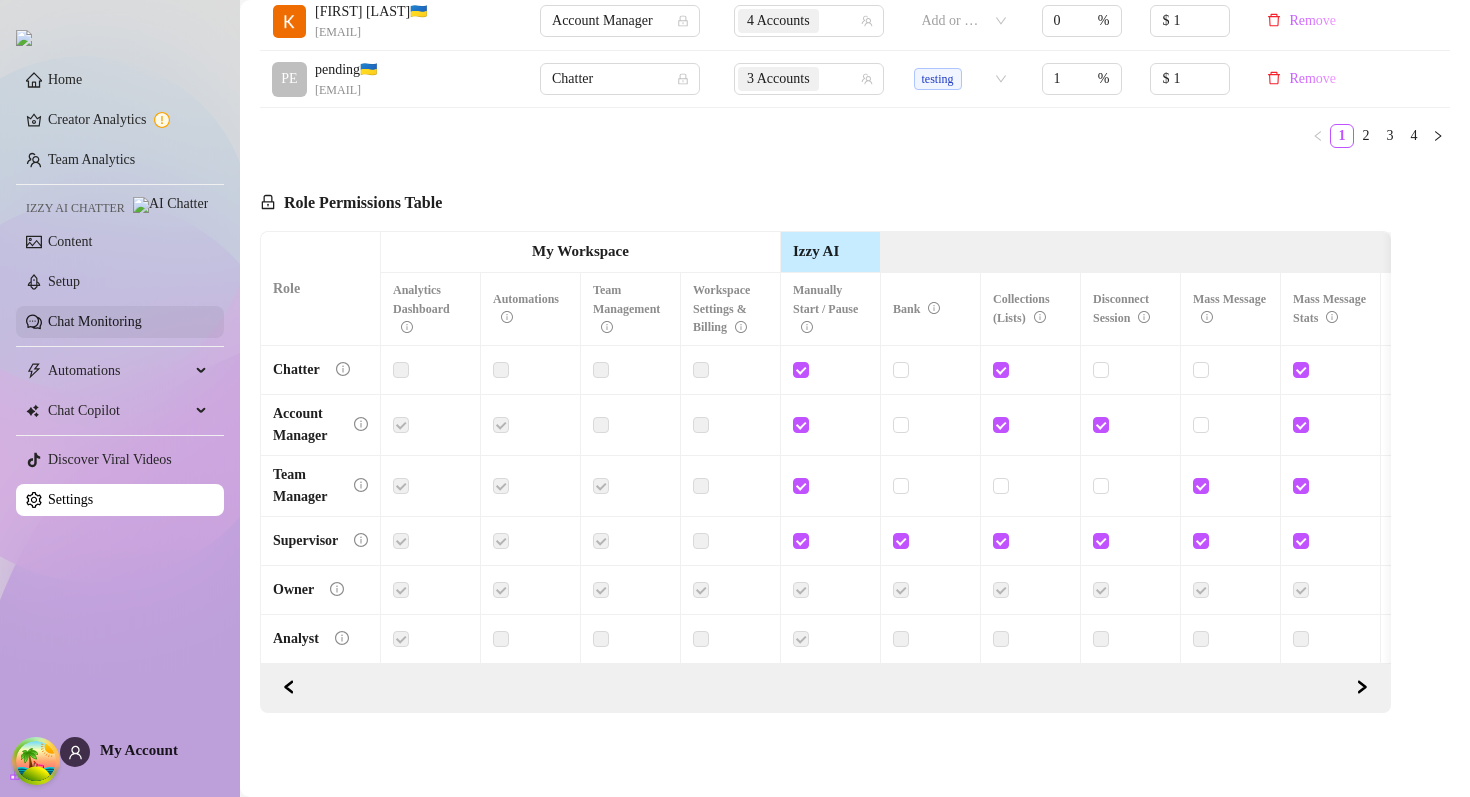click on "Chat Monitoring" at bounding box center [95, 321] 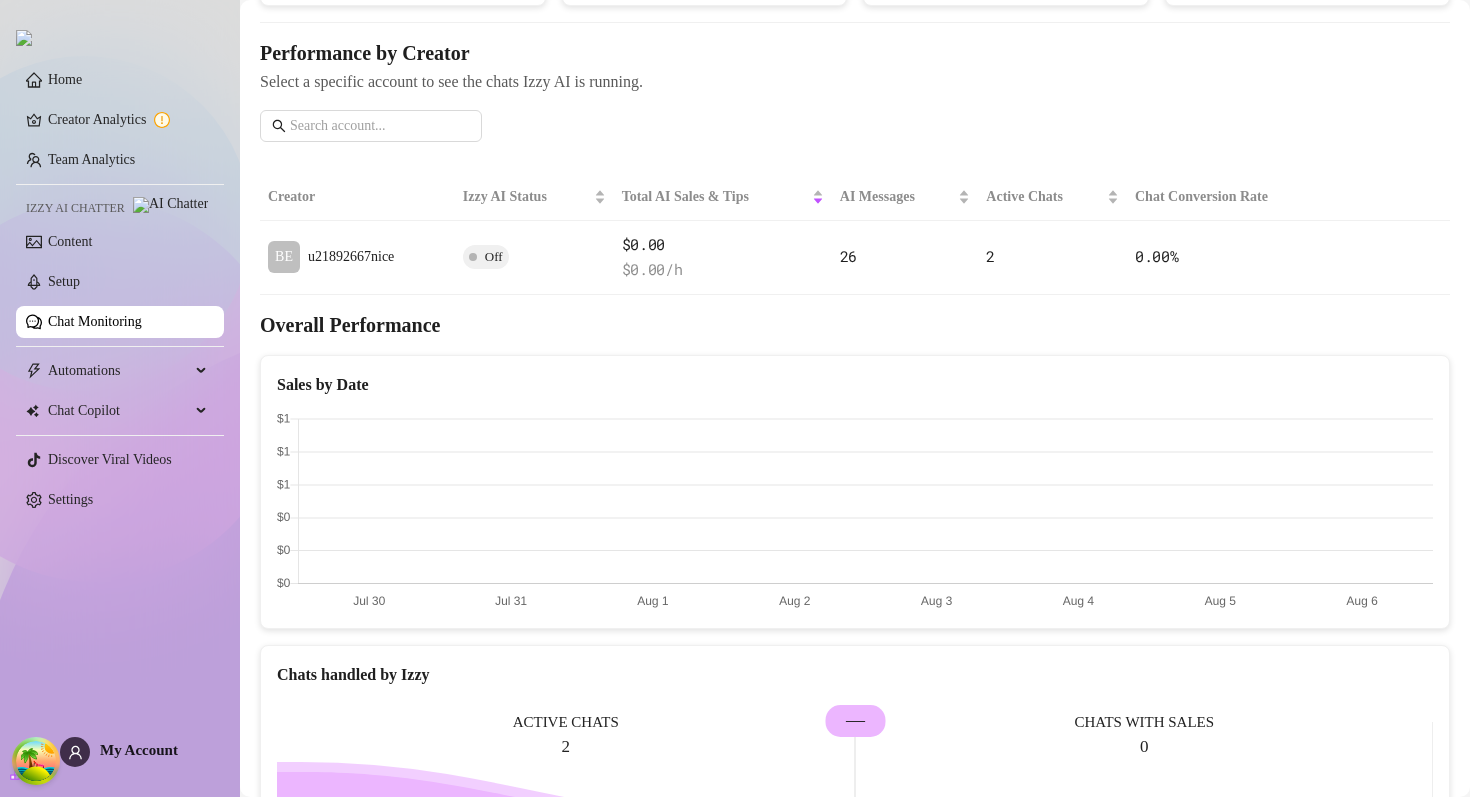 scroll, scrollTop: 0, scrollLeft: 0, axis: both 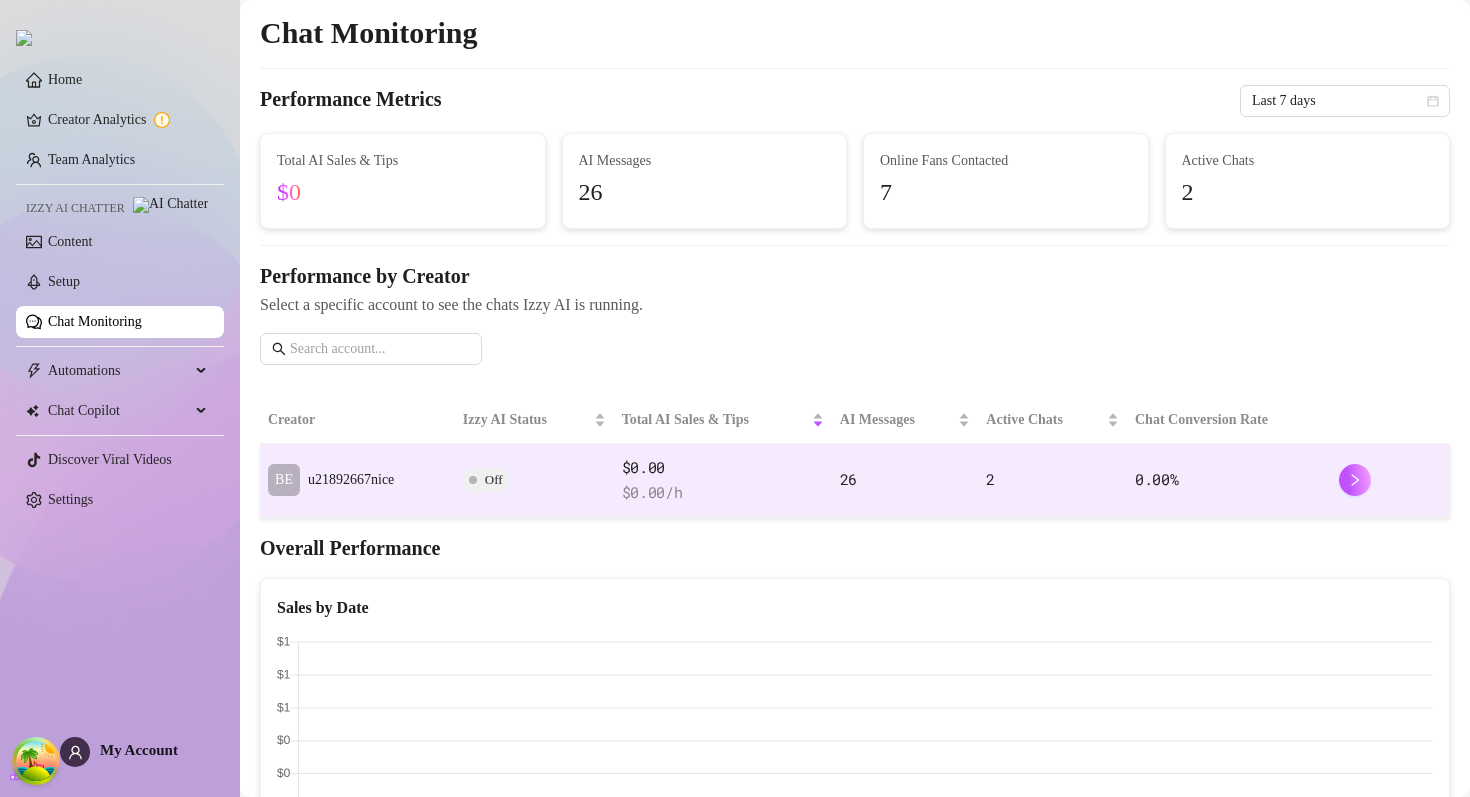 click on "0.00 %" at bounding box center (1229, 481) 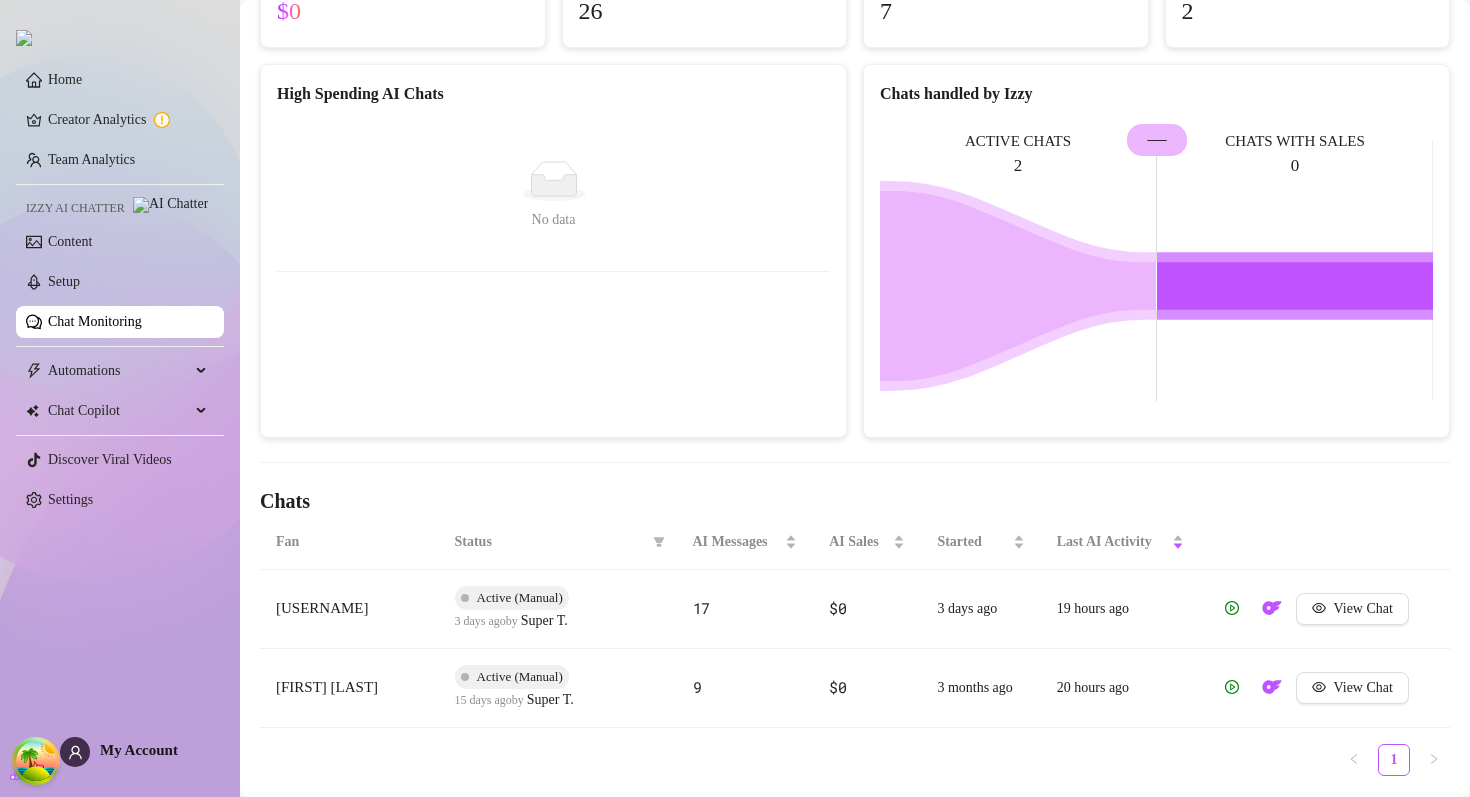 scroll, scrollTop: 284, scrollLeft: 0, axis: vertical 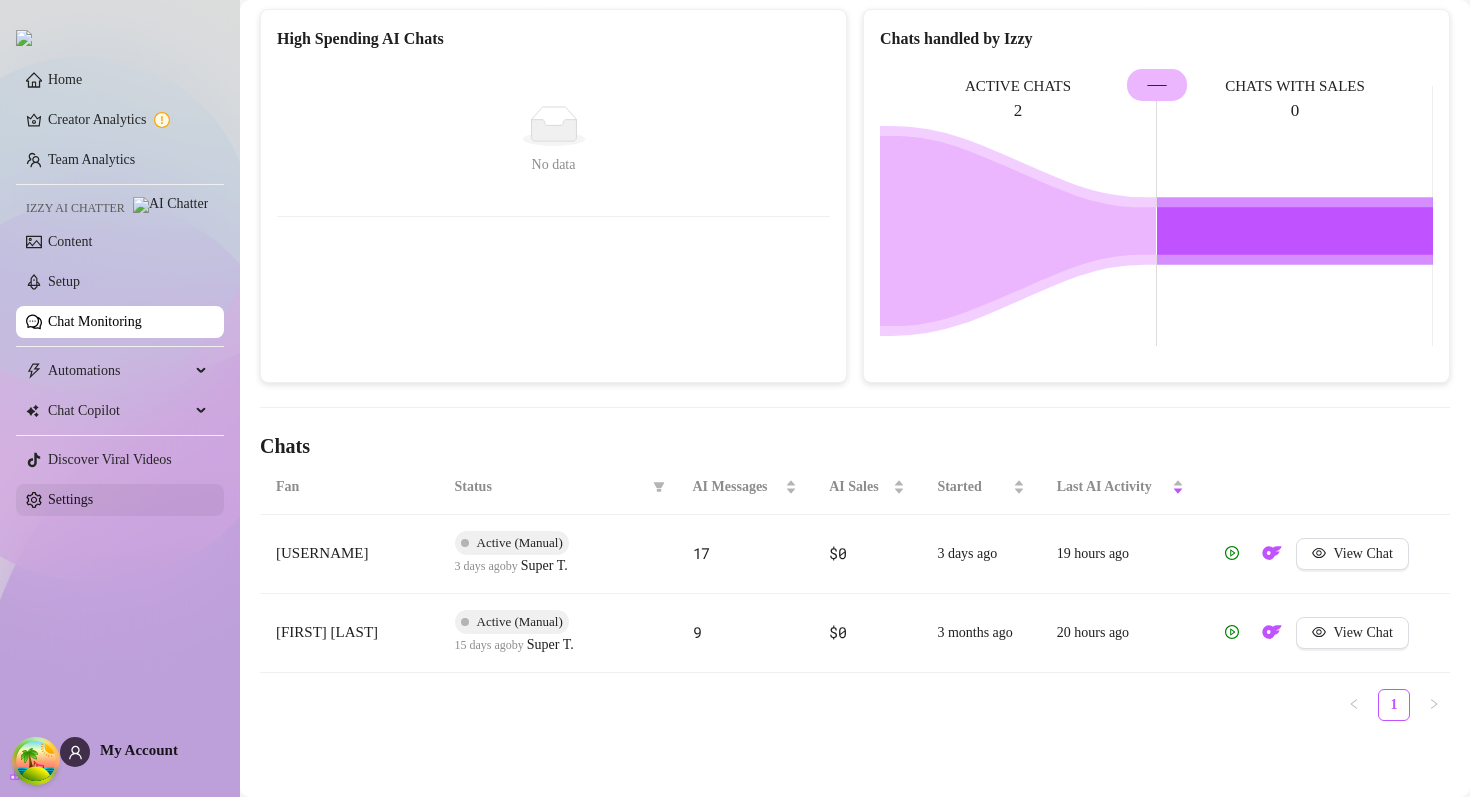 click on "Settings" at bounding box center (70, 499) 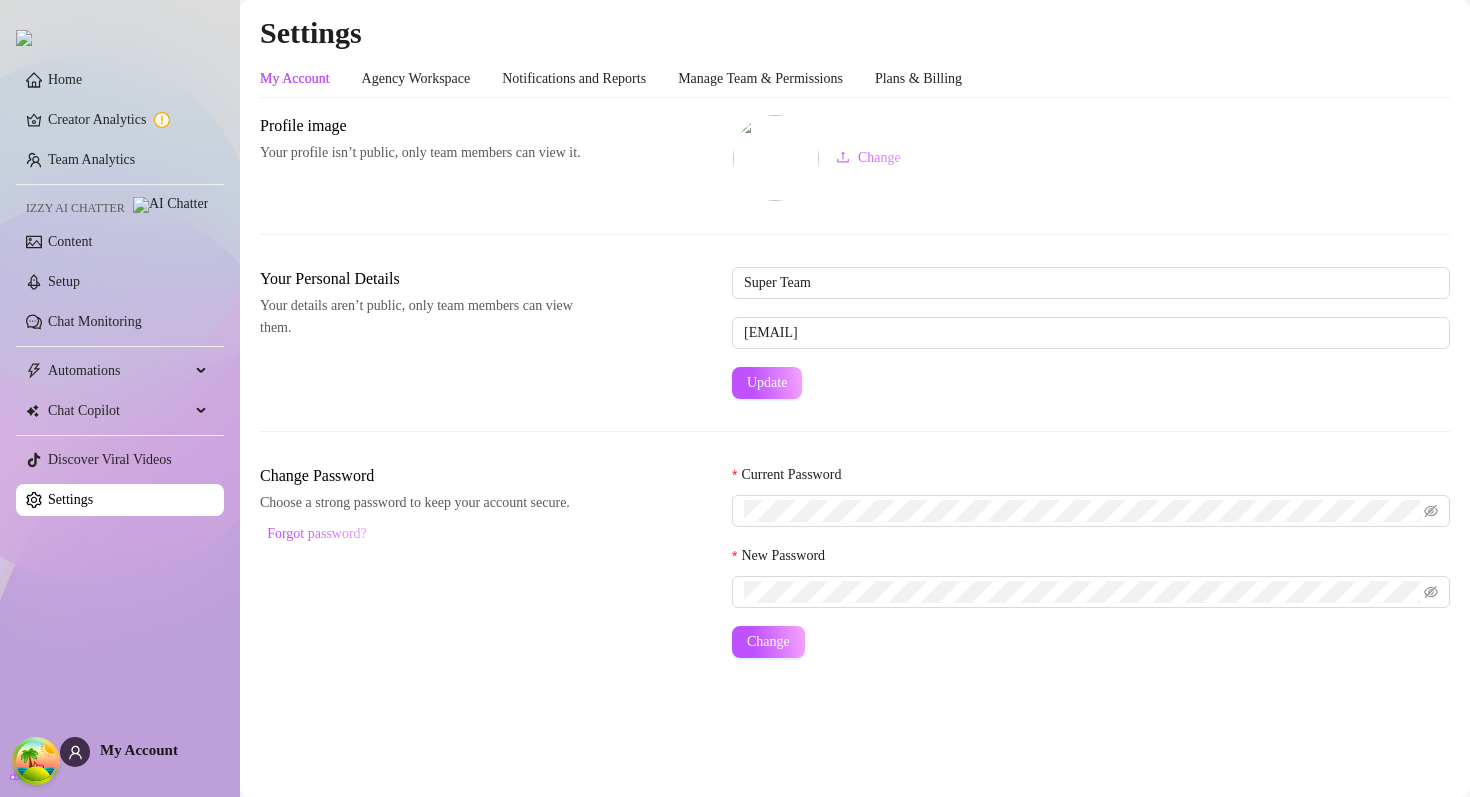 scroll, scrollTop: 0, scrollLeft: 0, axis: both 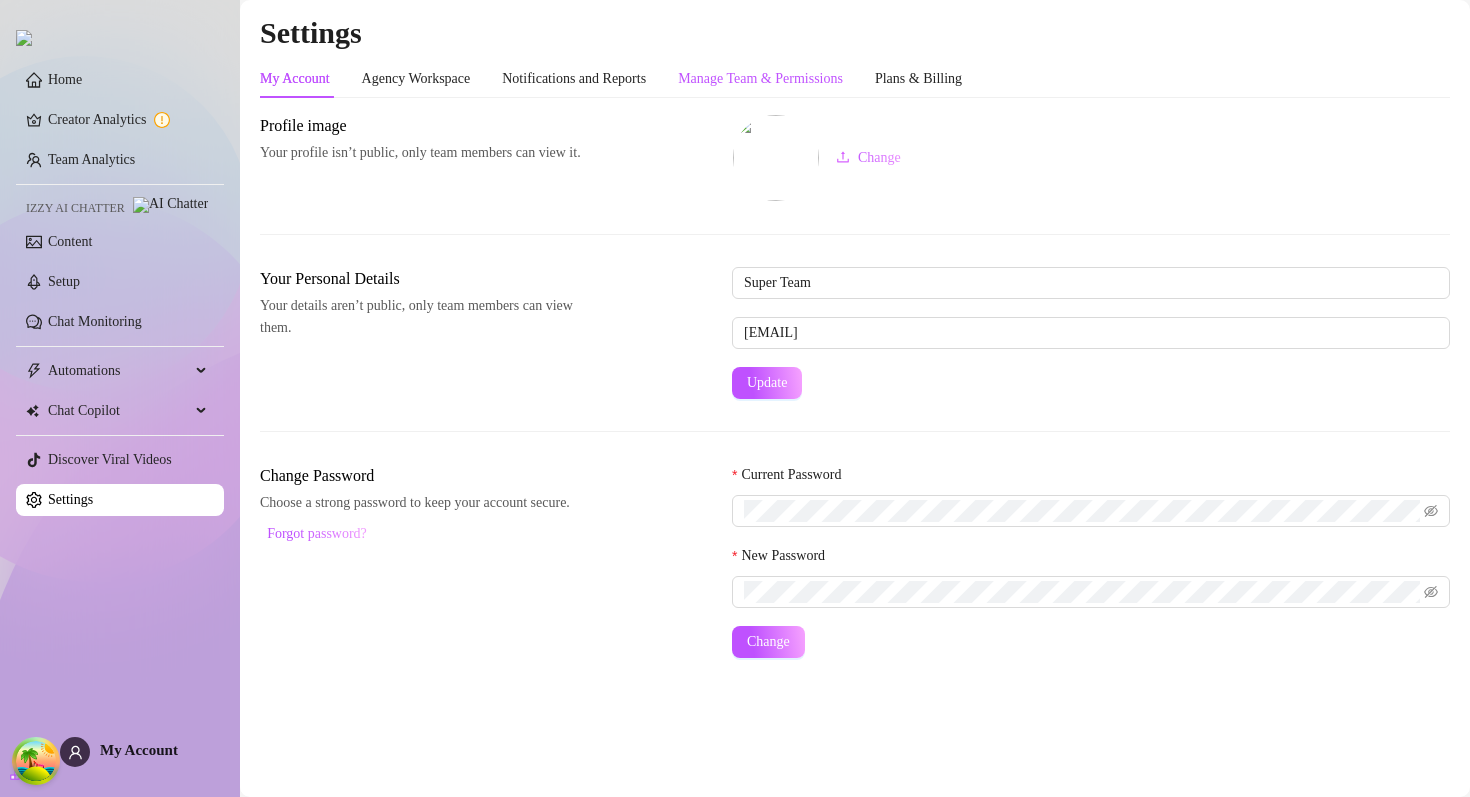 click on "Manage Team & Permissions" at bounding box center [760, 79] 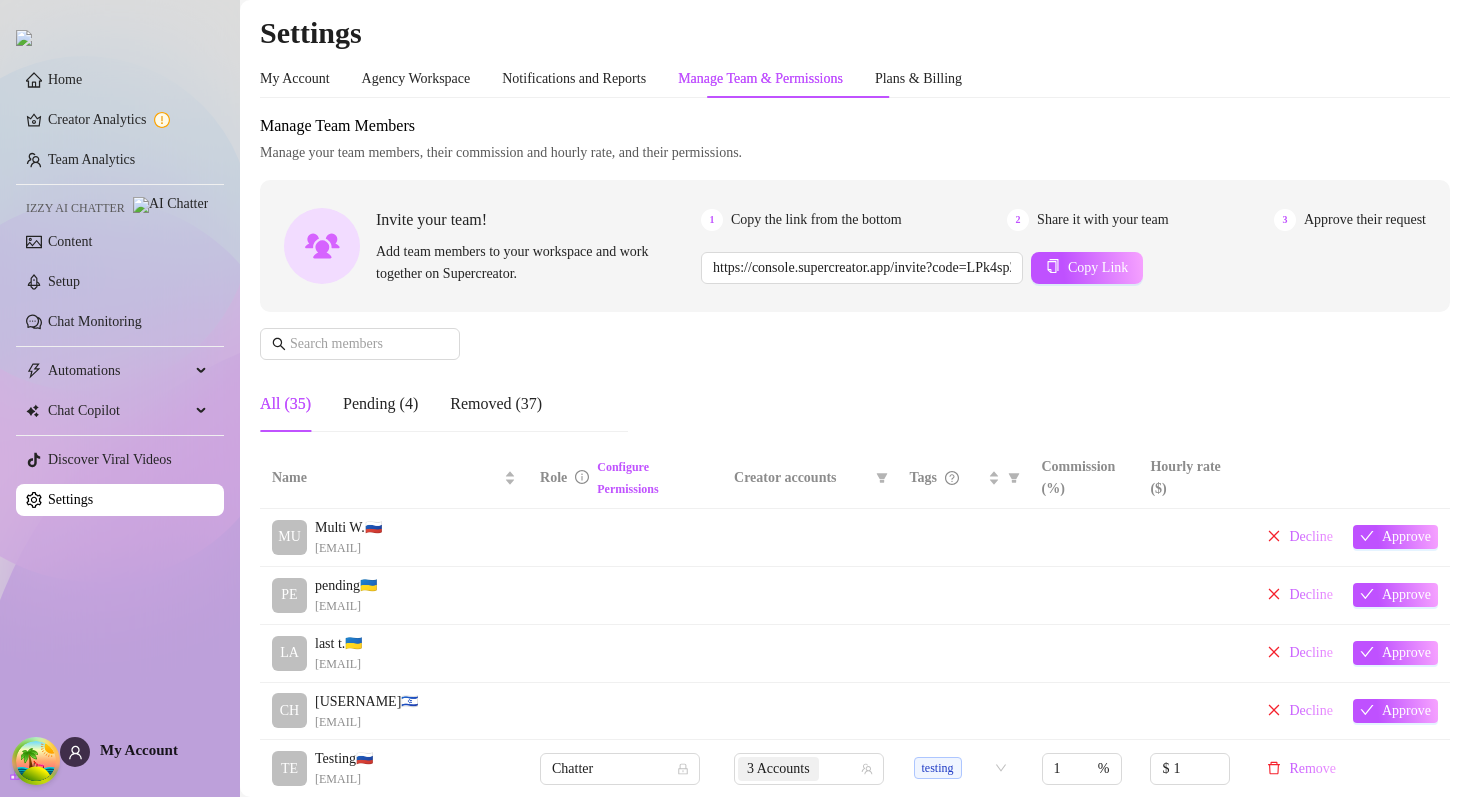 scroll, scrollTop: 998, scrollLeft: 0, axis: vertical 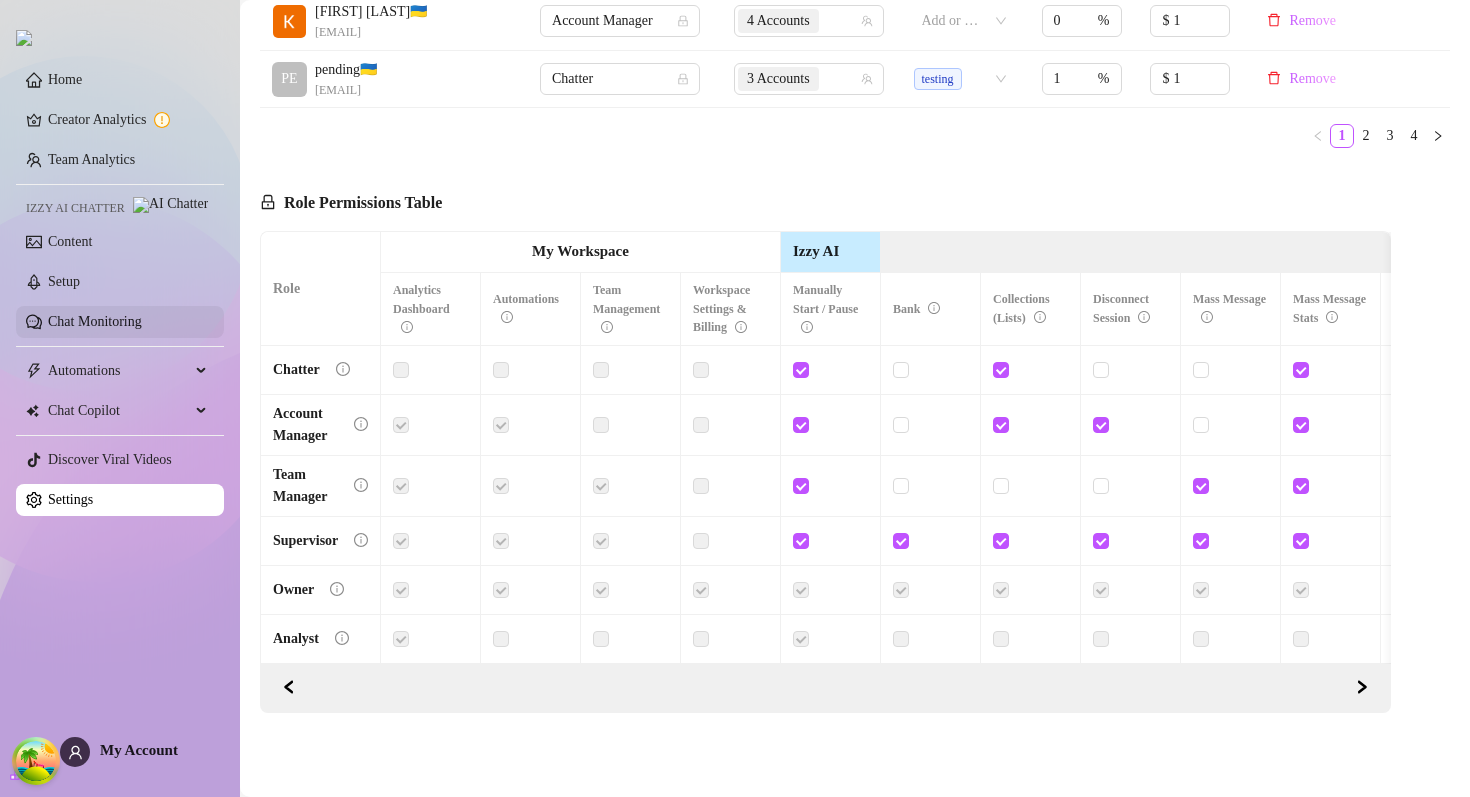click on "Chat Monitoring" at bounding box center (95, 321) 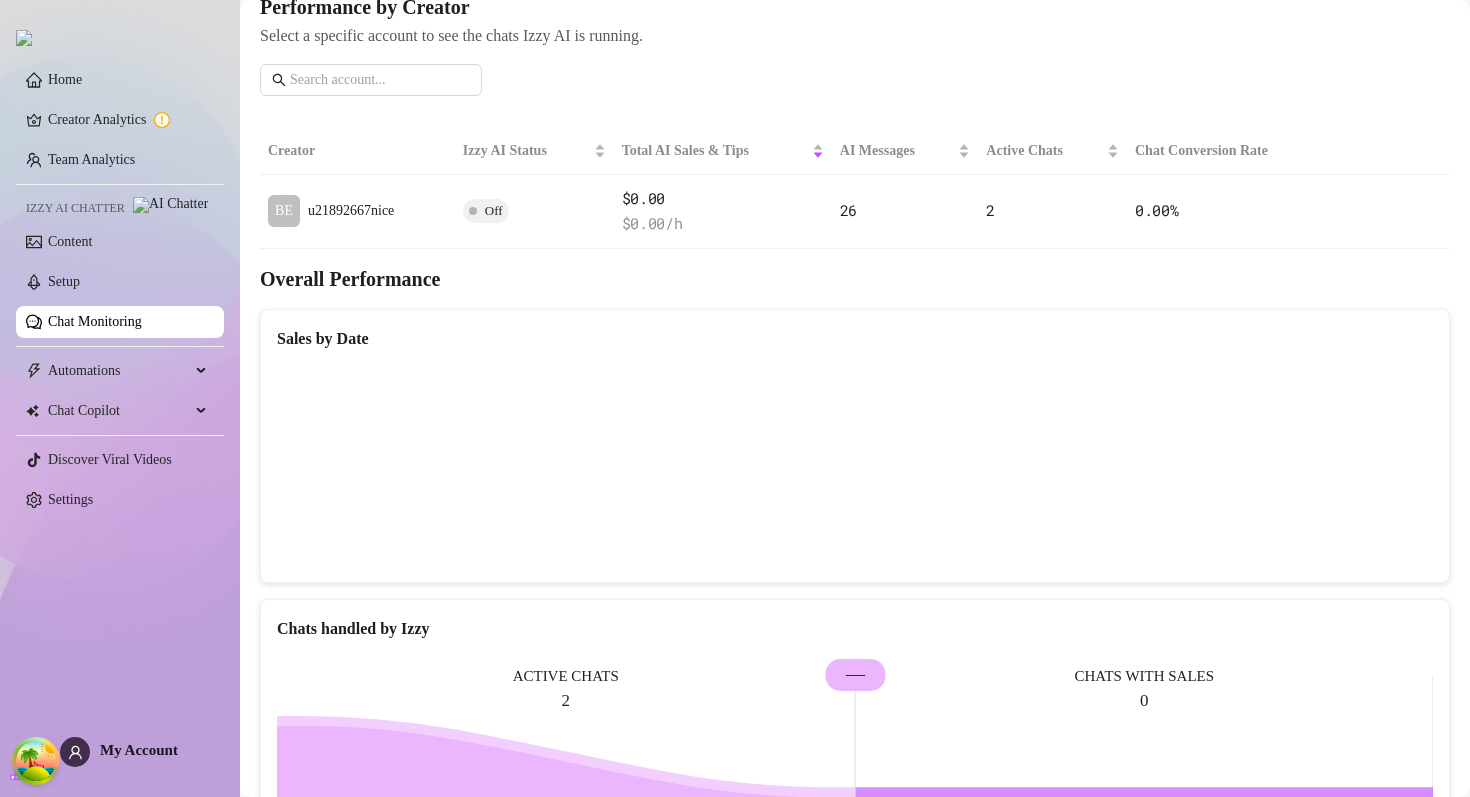 scroll, scrollTop: 0, scrollLeft: 0, axis: both 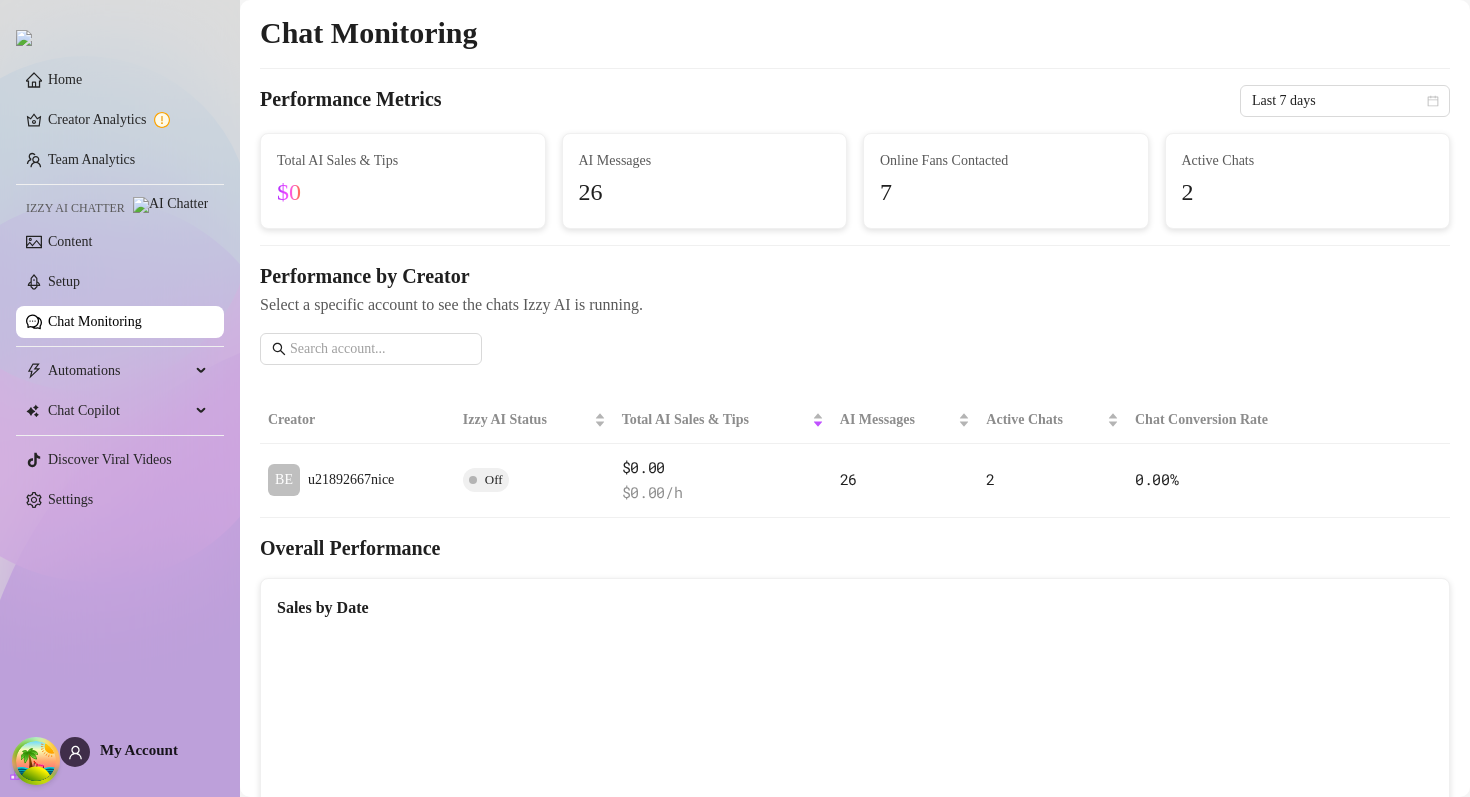 click on "Chat Monitoring" at bounding box center (95, 321) 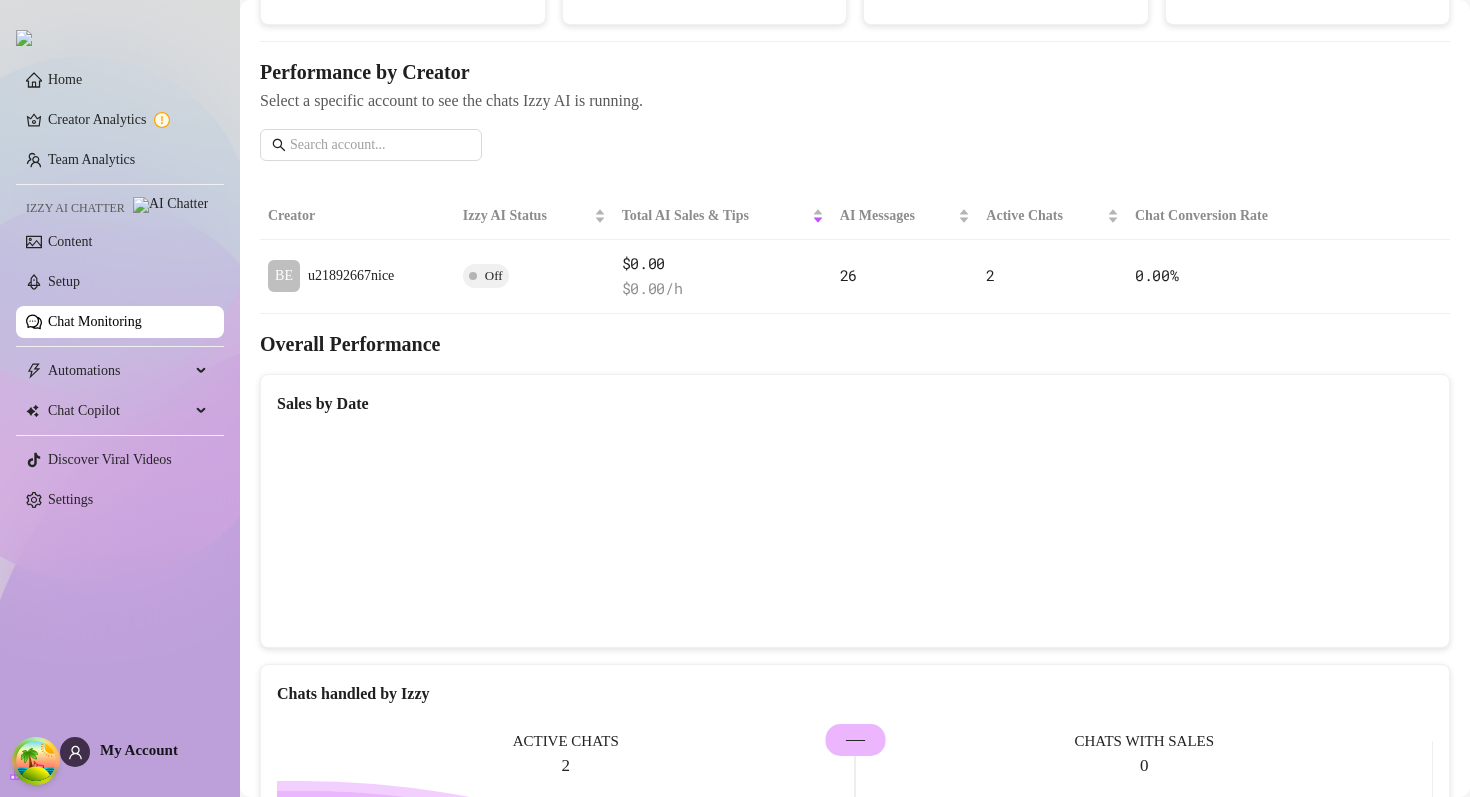 scroll, scrollTop: 153, scrollLeft: 0, axis: vertical 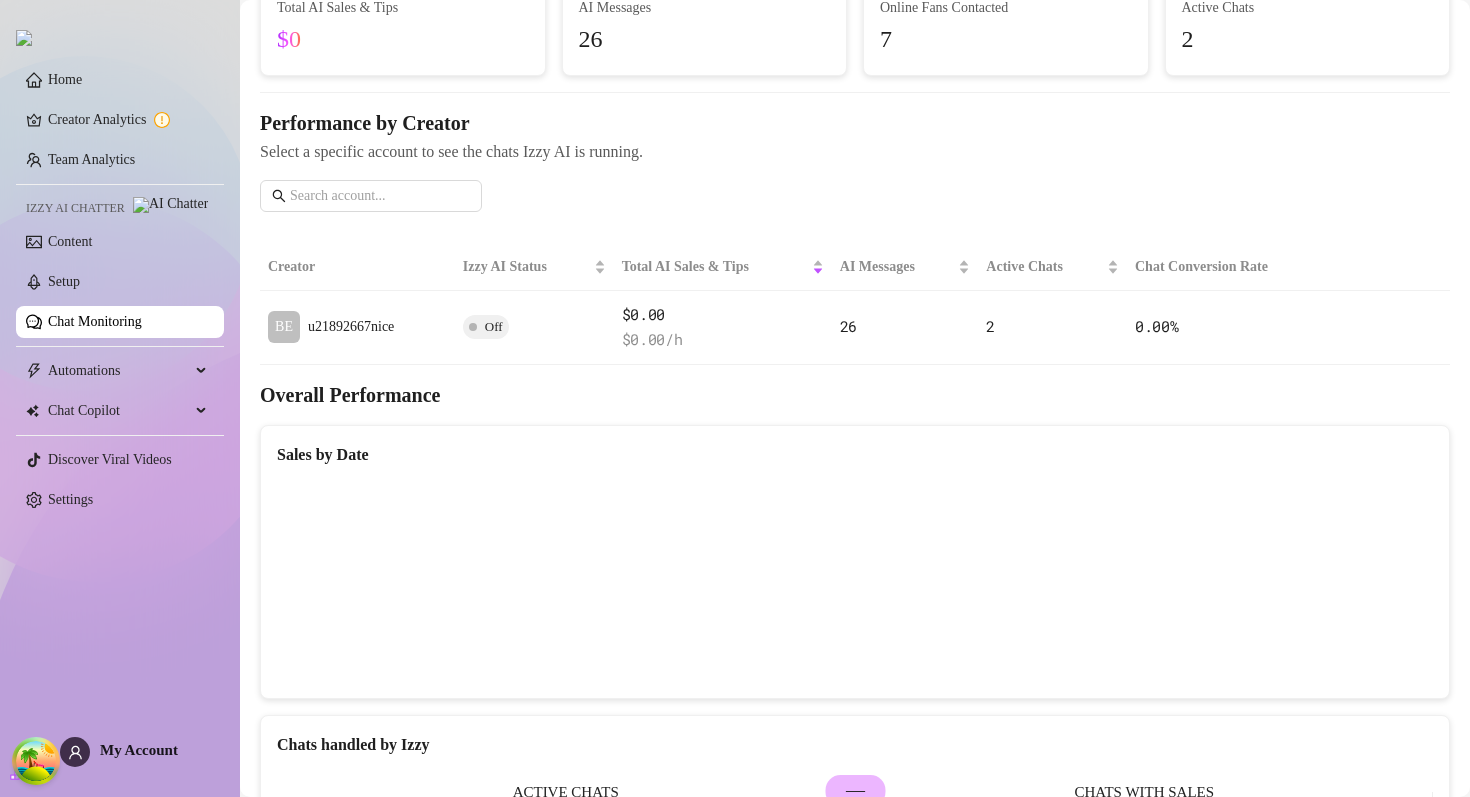 click on "Overall Performance" at bounding box center (855, 395) 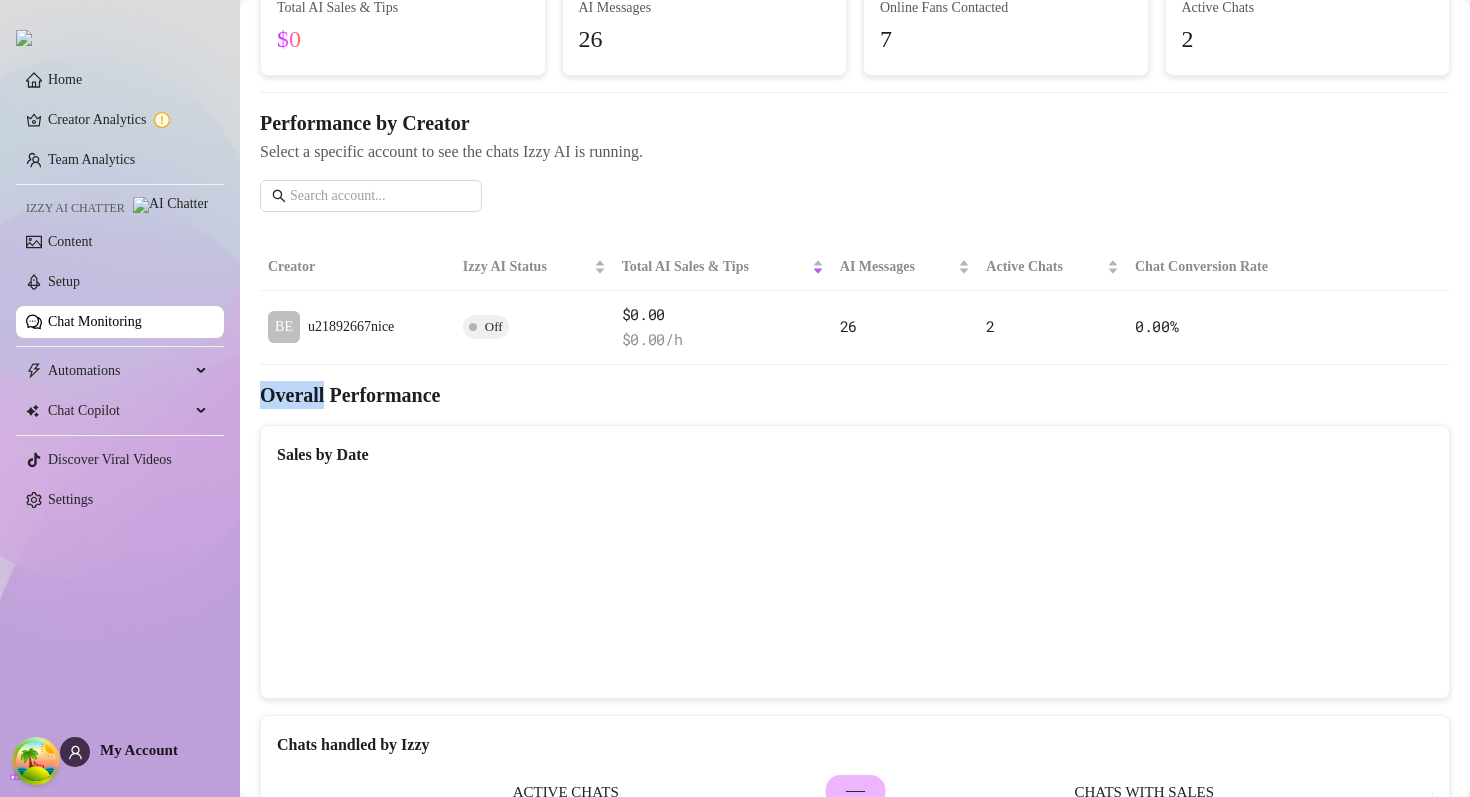 click on "Overall Performance" at bounding box center (855, 395) 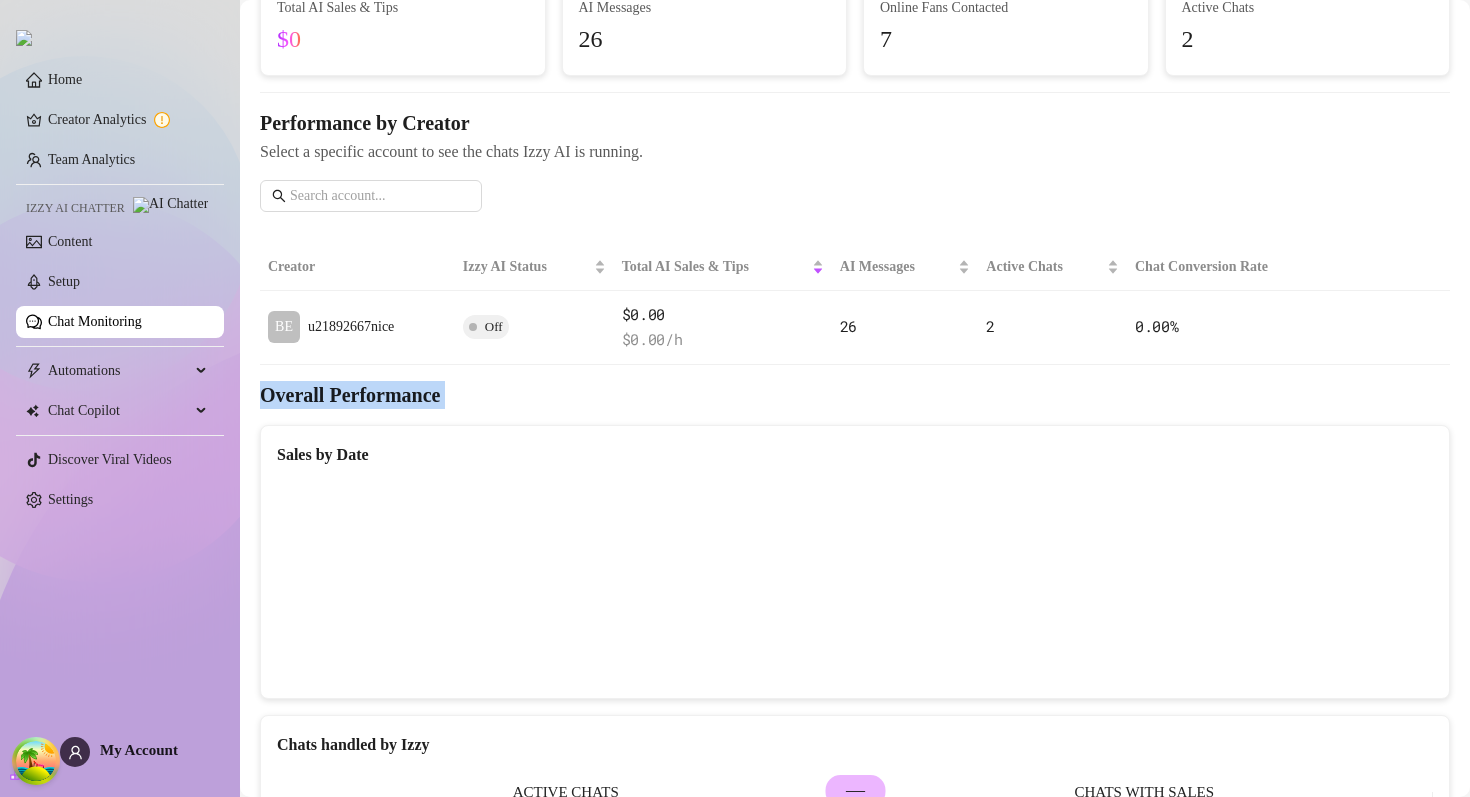 click on "Overall Performance" at bounding box center (855, 395) 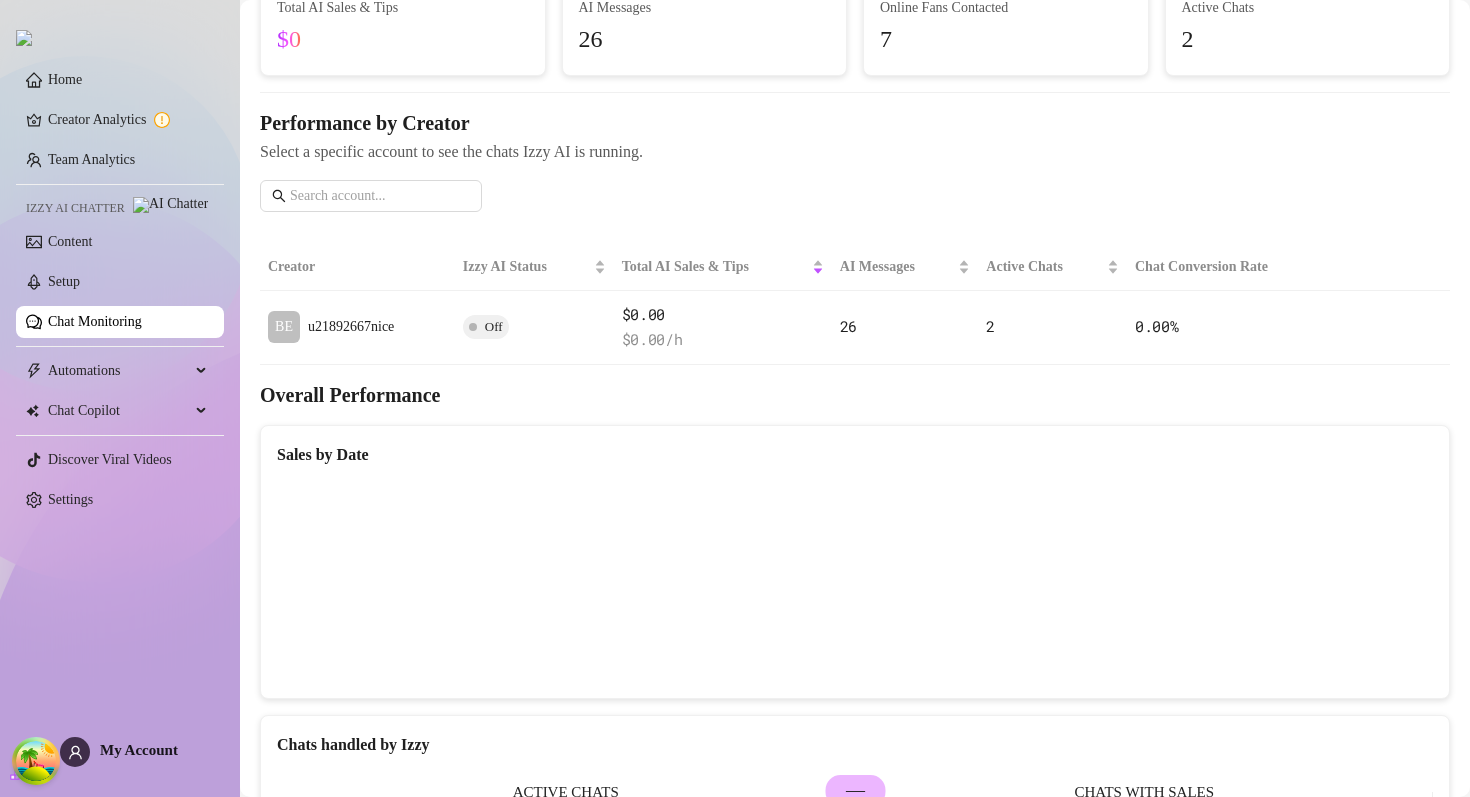 click on "Overall Performance" at bounding box center [855, 395] 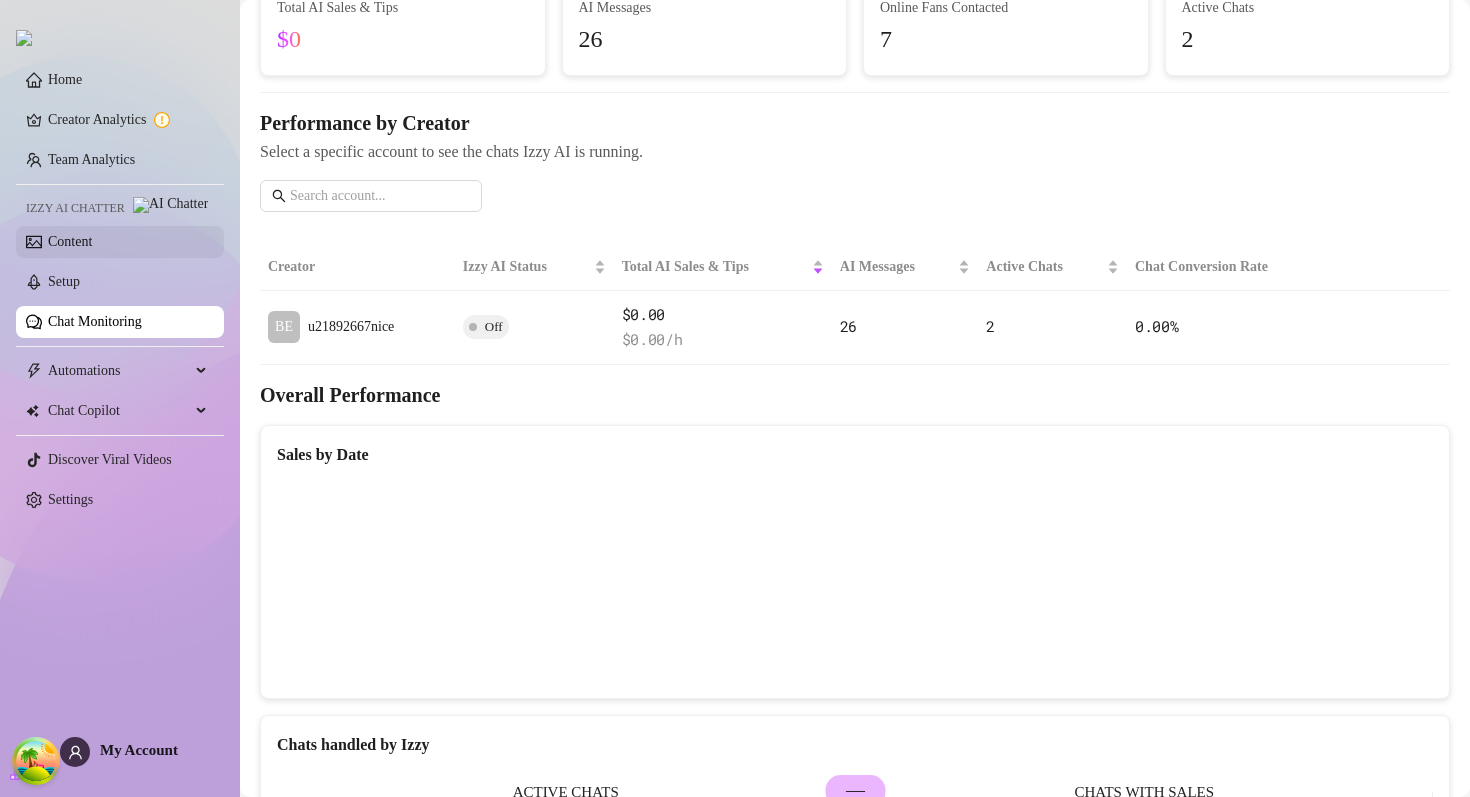 click on "Content" at bounding box center (70, 241) 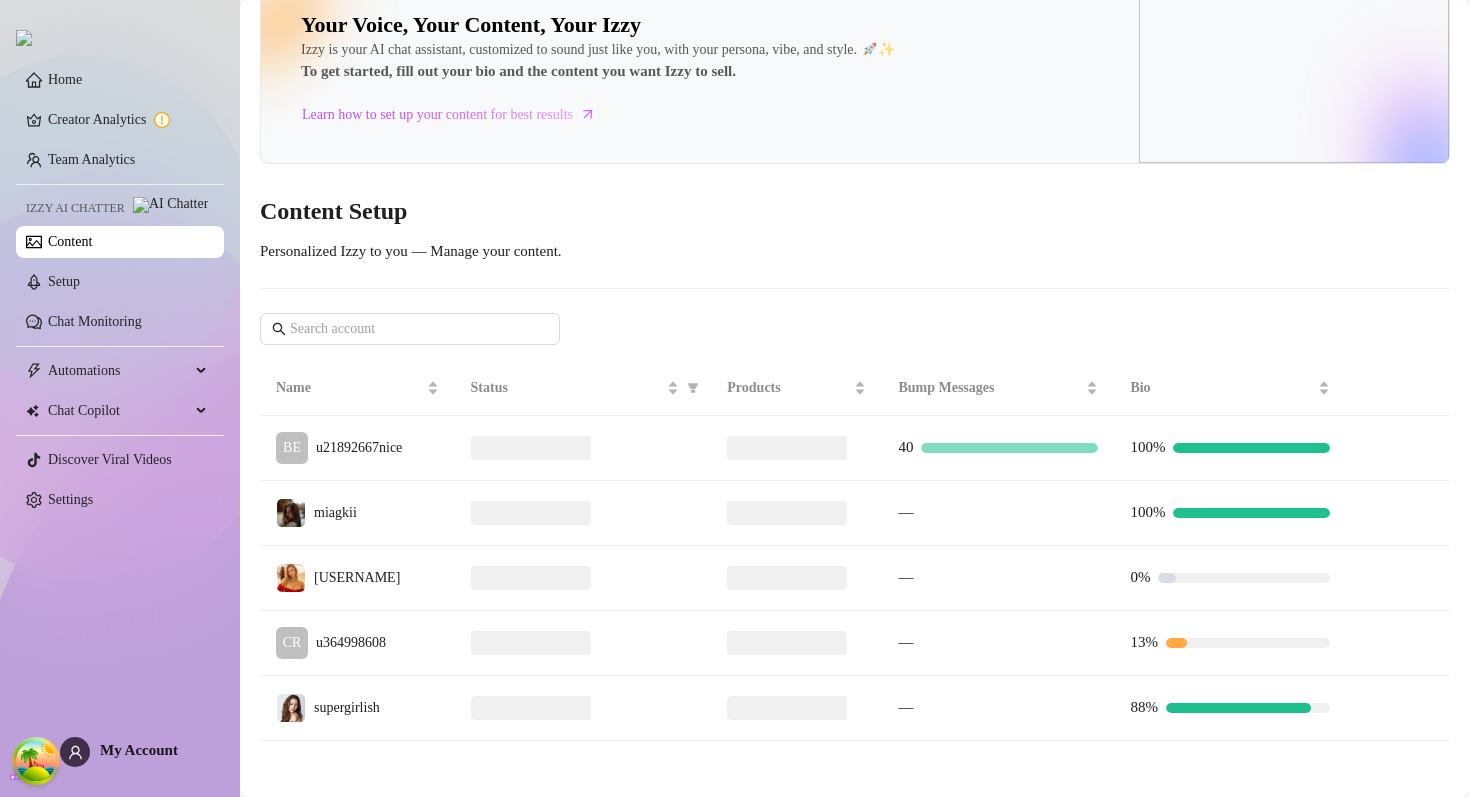 scroll, scrollTop: 39, scrollLeft: 0, axis: vertical 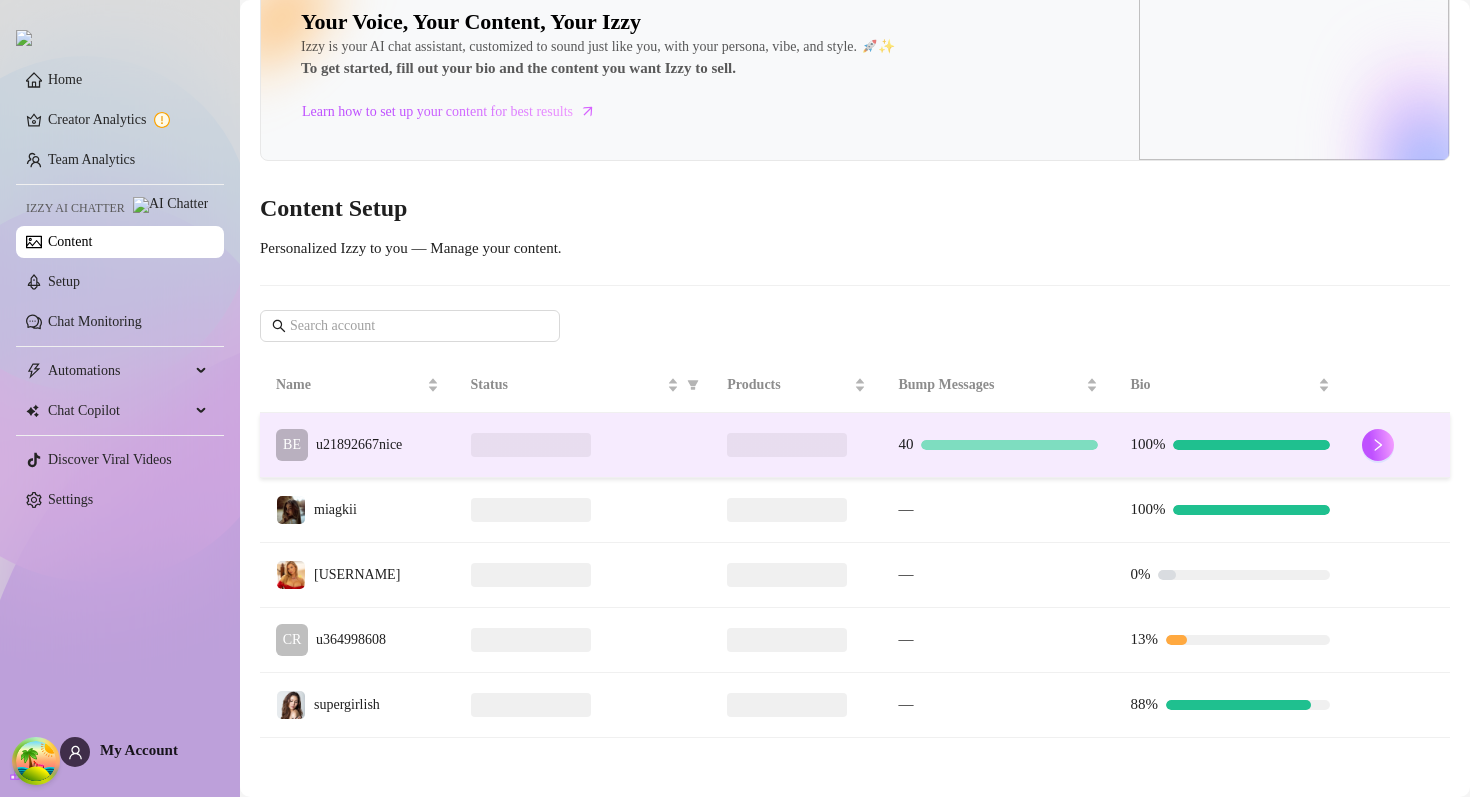 click at bounding box center [583, 445] 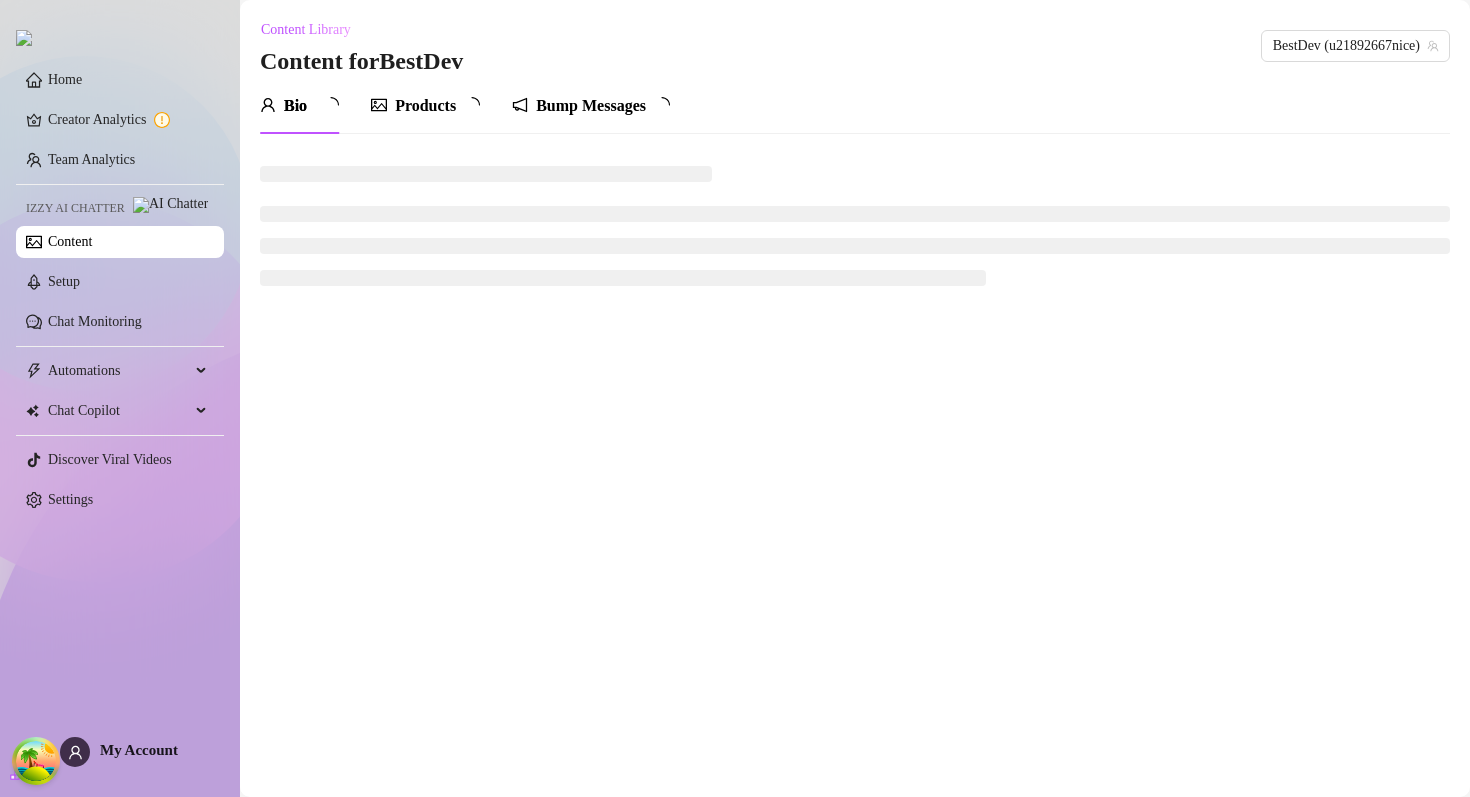 scroll, scrollTop: 0, scrollLeft: 0, axis: both 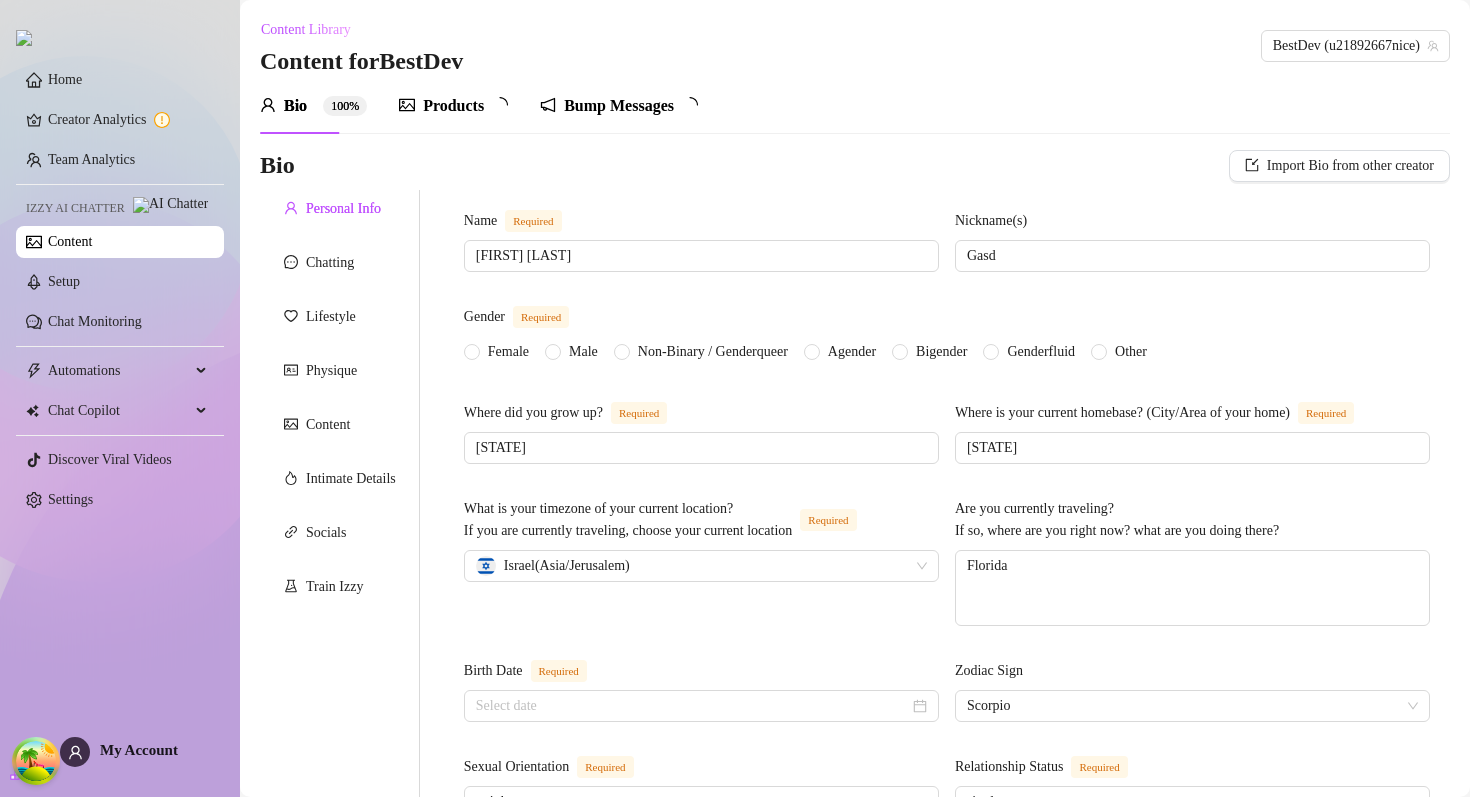 type 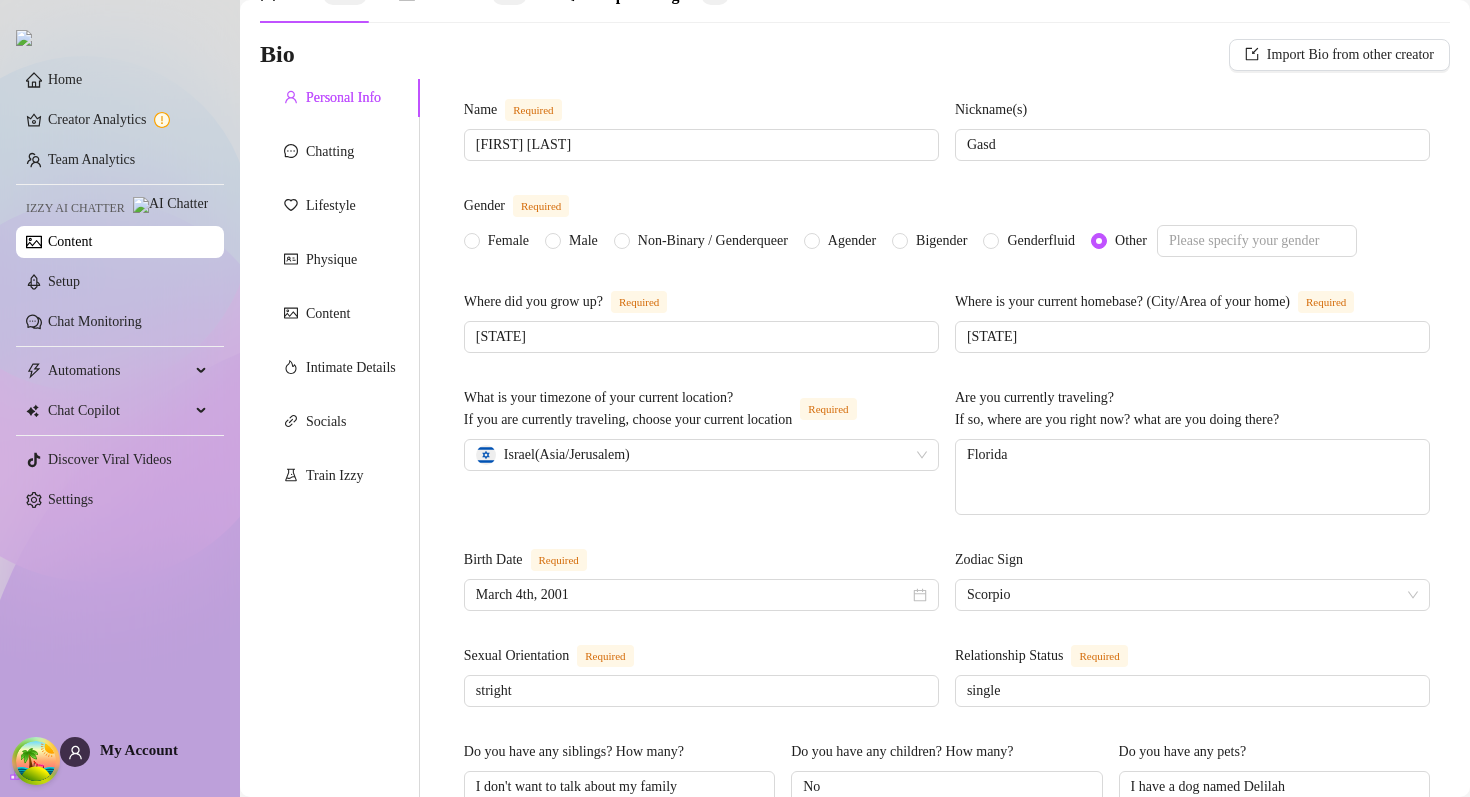scroll, scrollTop: 0, scrollLeft: 0, axis: both 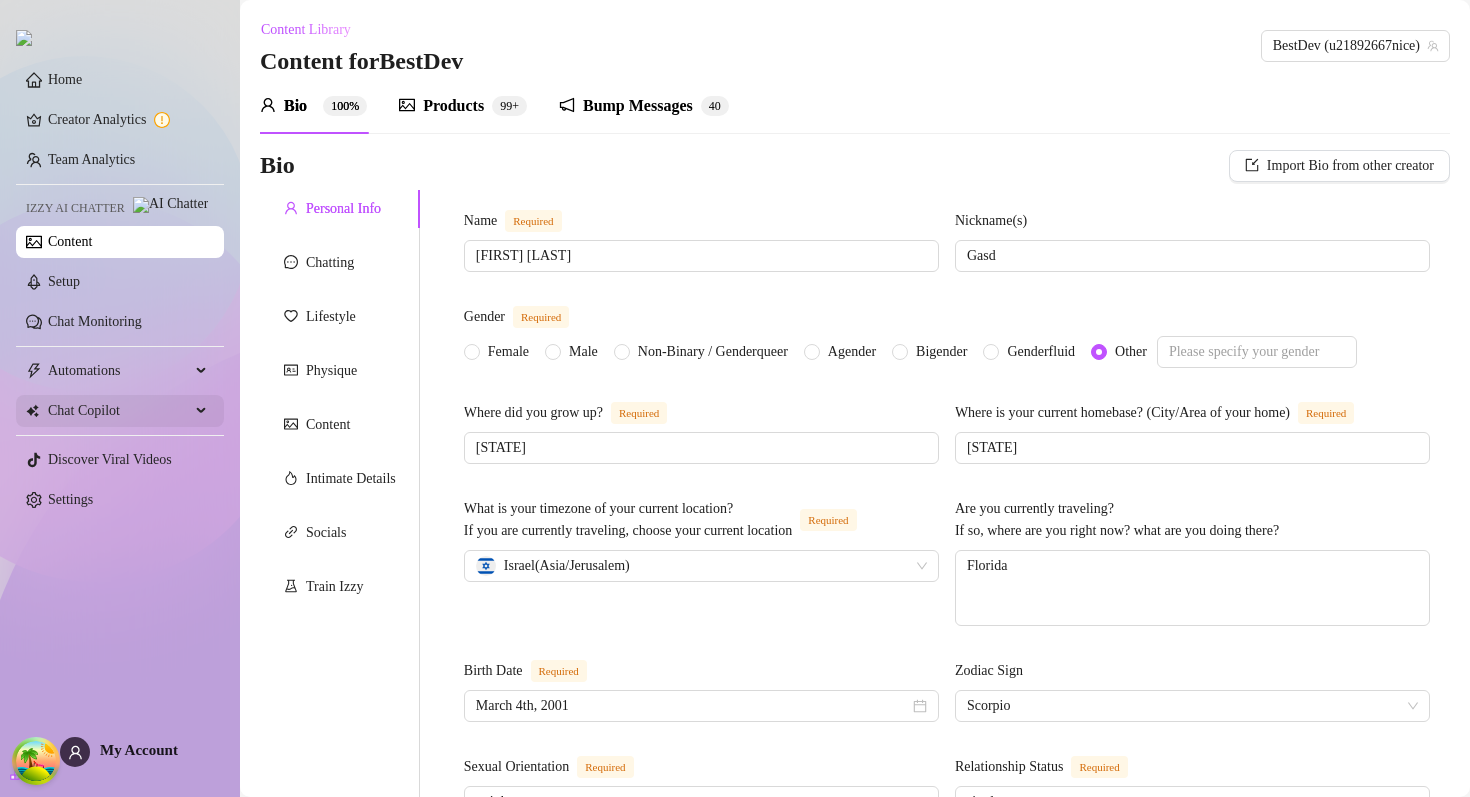 click on "Chat Copilot" at bounding box center [119, 411] 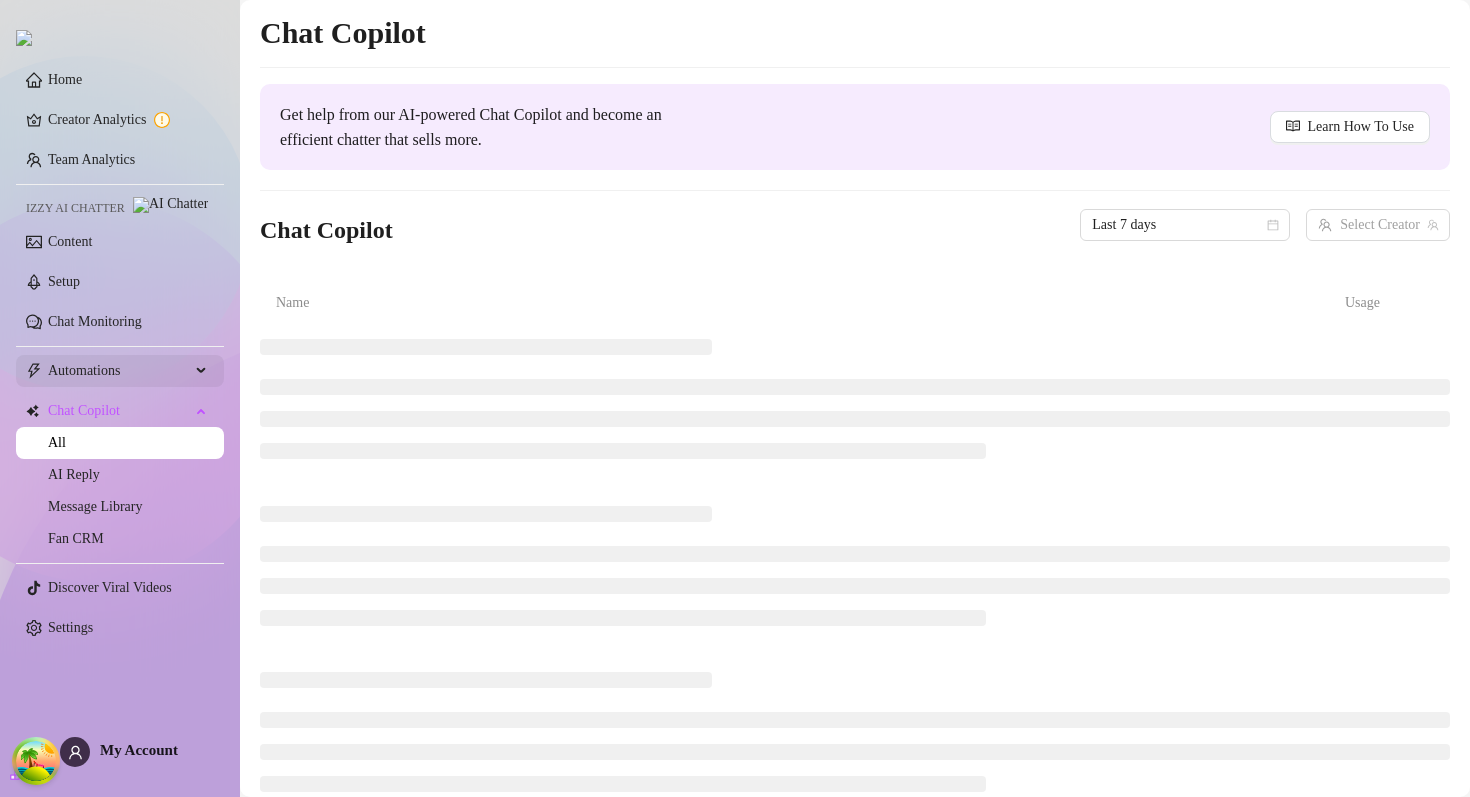 click on "Automations" at bounding box center [119, 371] 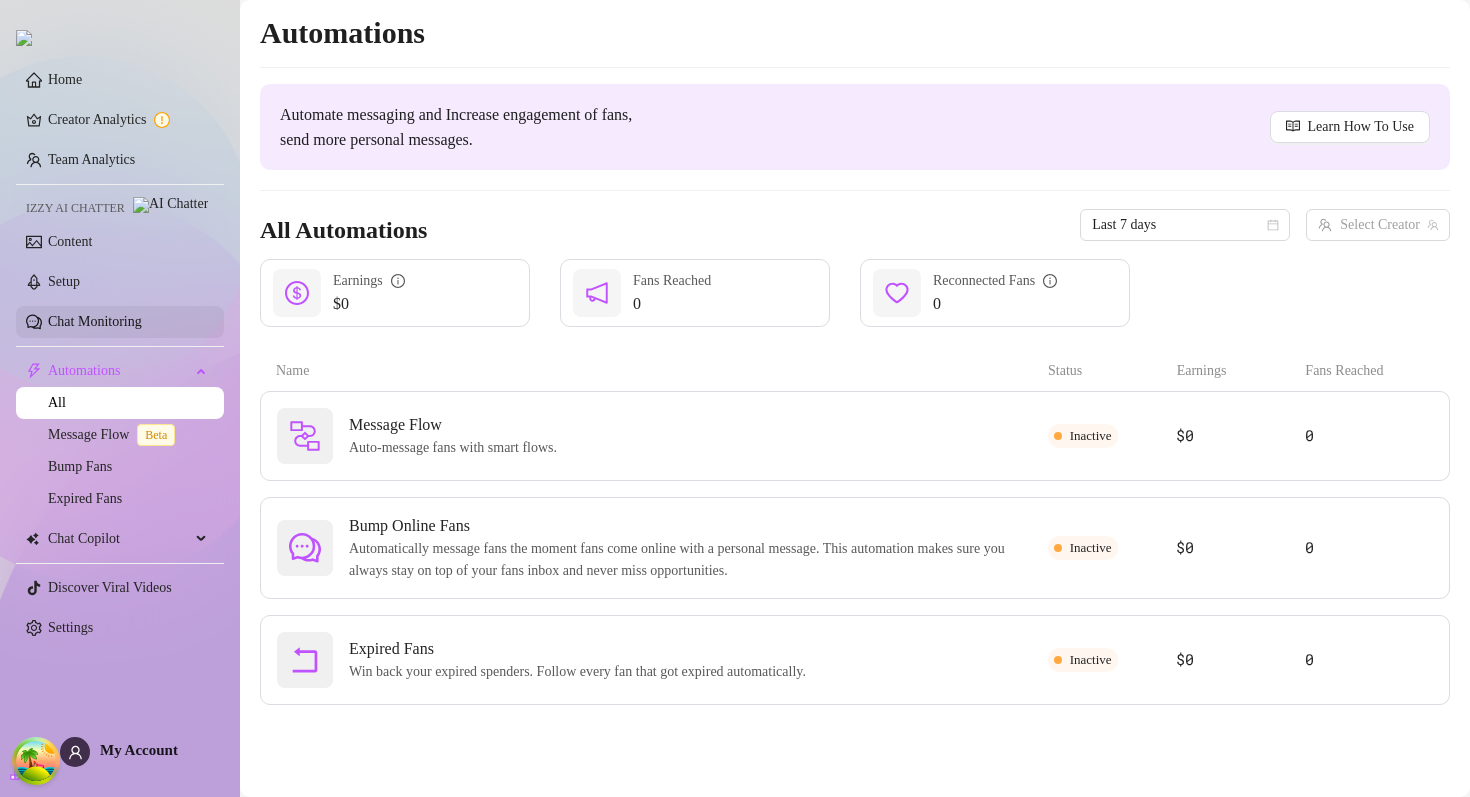 click on "Chat Monitoring" at bounding box center [95, 321] 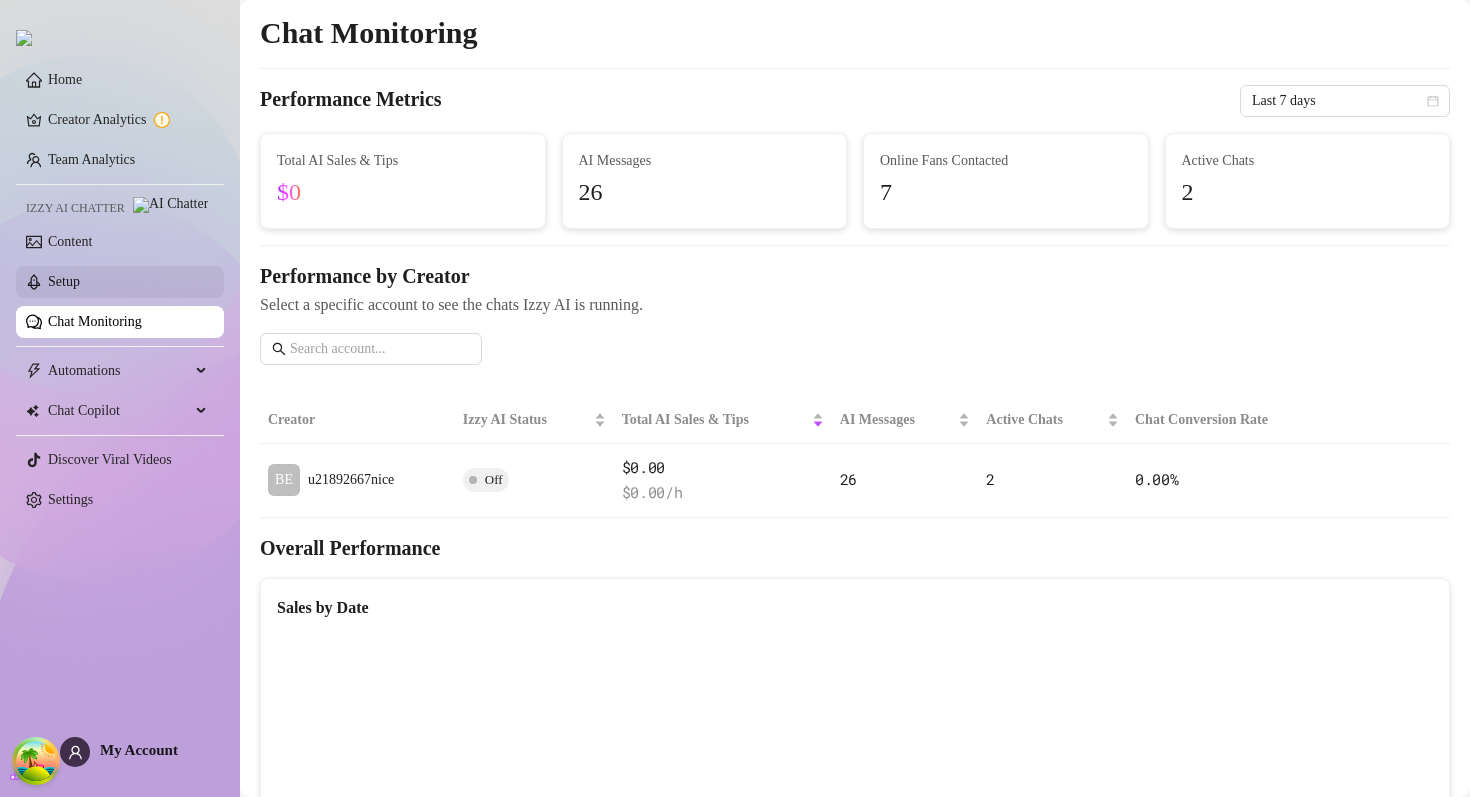 click on "Setup" at bounding box center [64, 281] 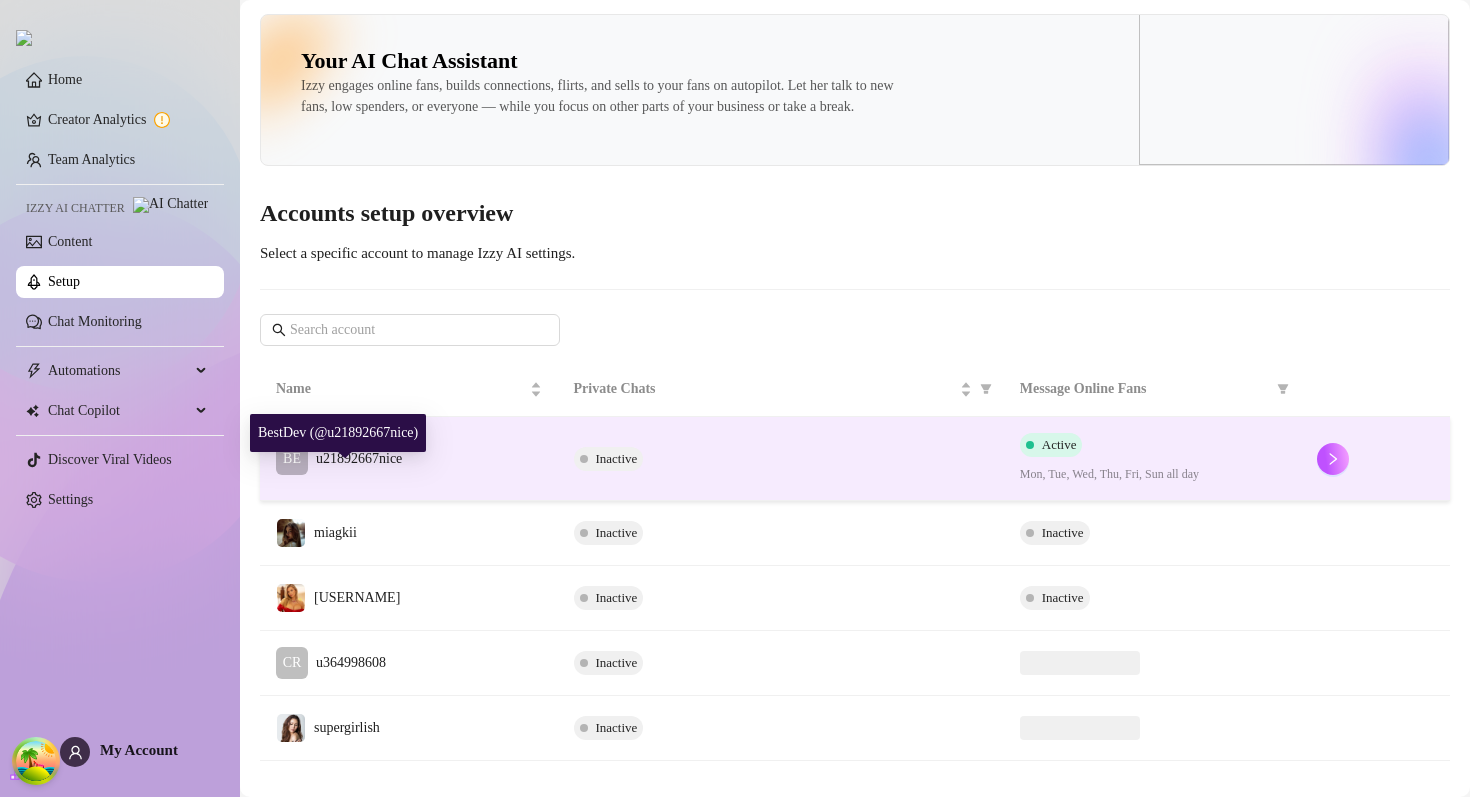 click on "u21892667nice" at bounding box center [359, 459] 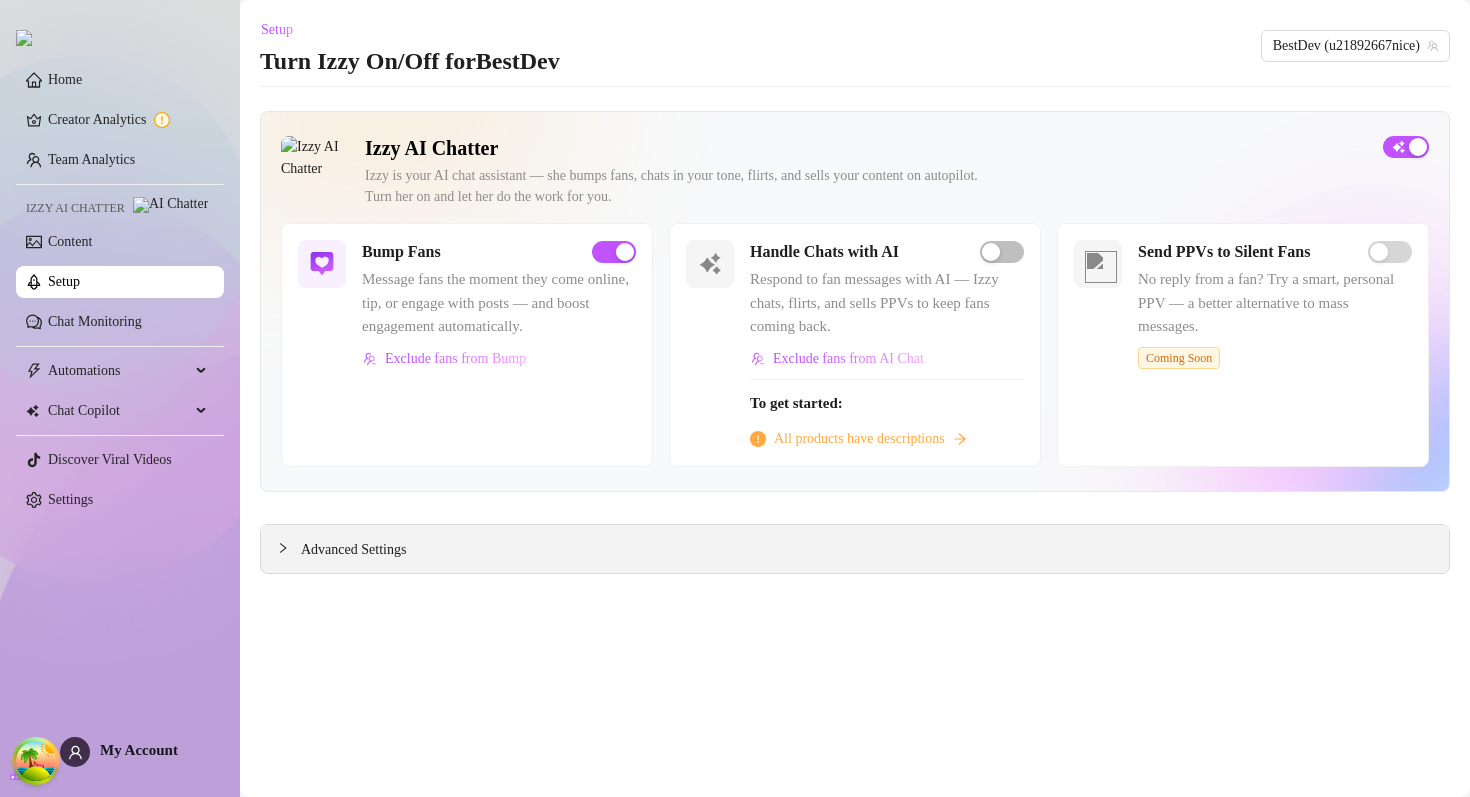 click on "Advanced Settings" at bounding box center [855, 549] 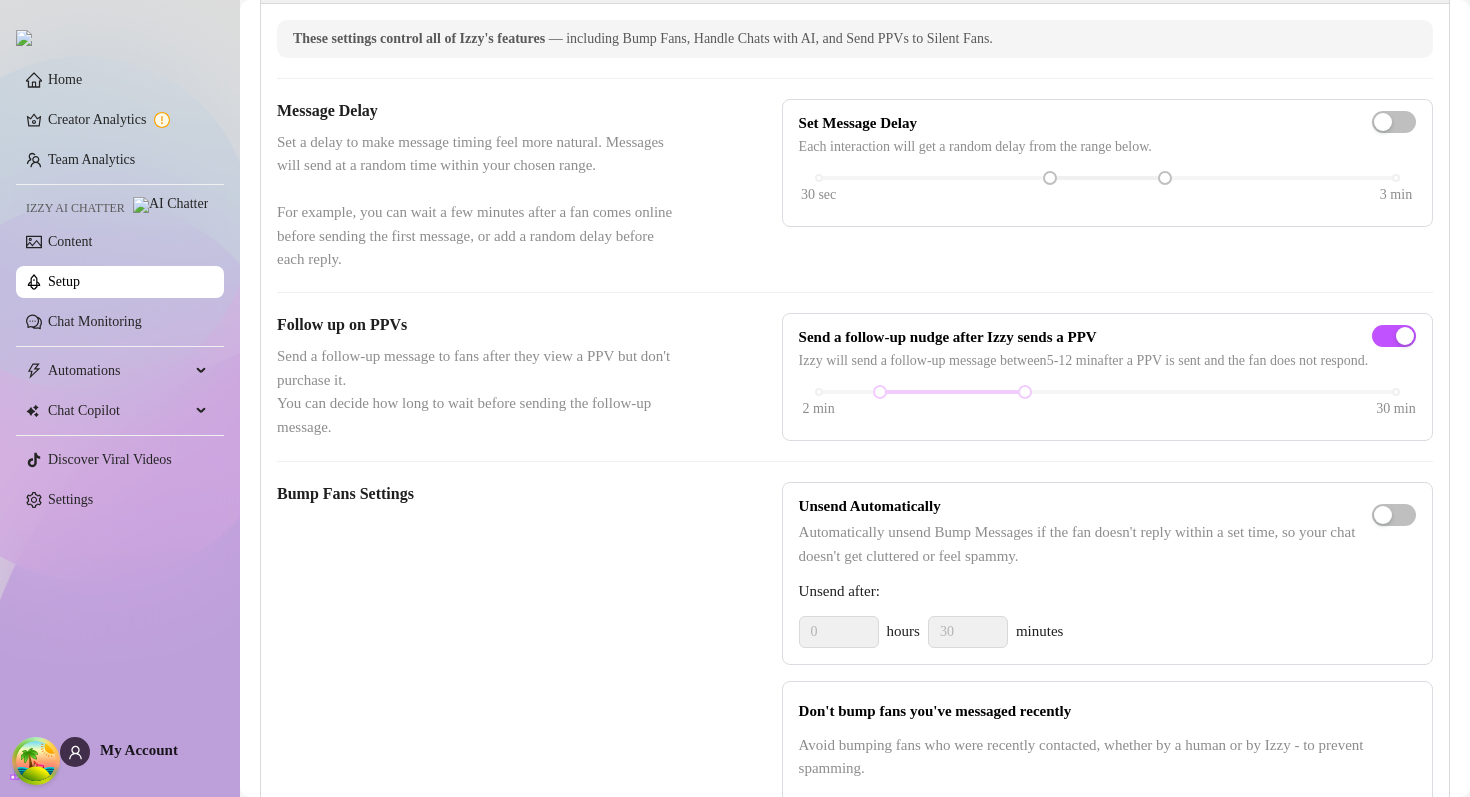 scroll, scrollTop: 211, scrollLeft: 0, axis: vertical 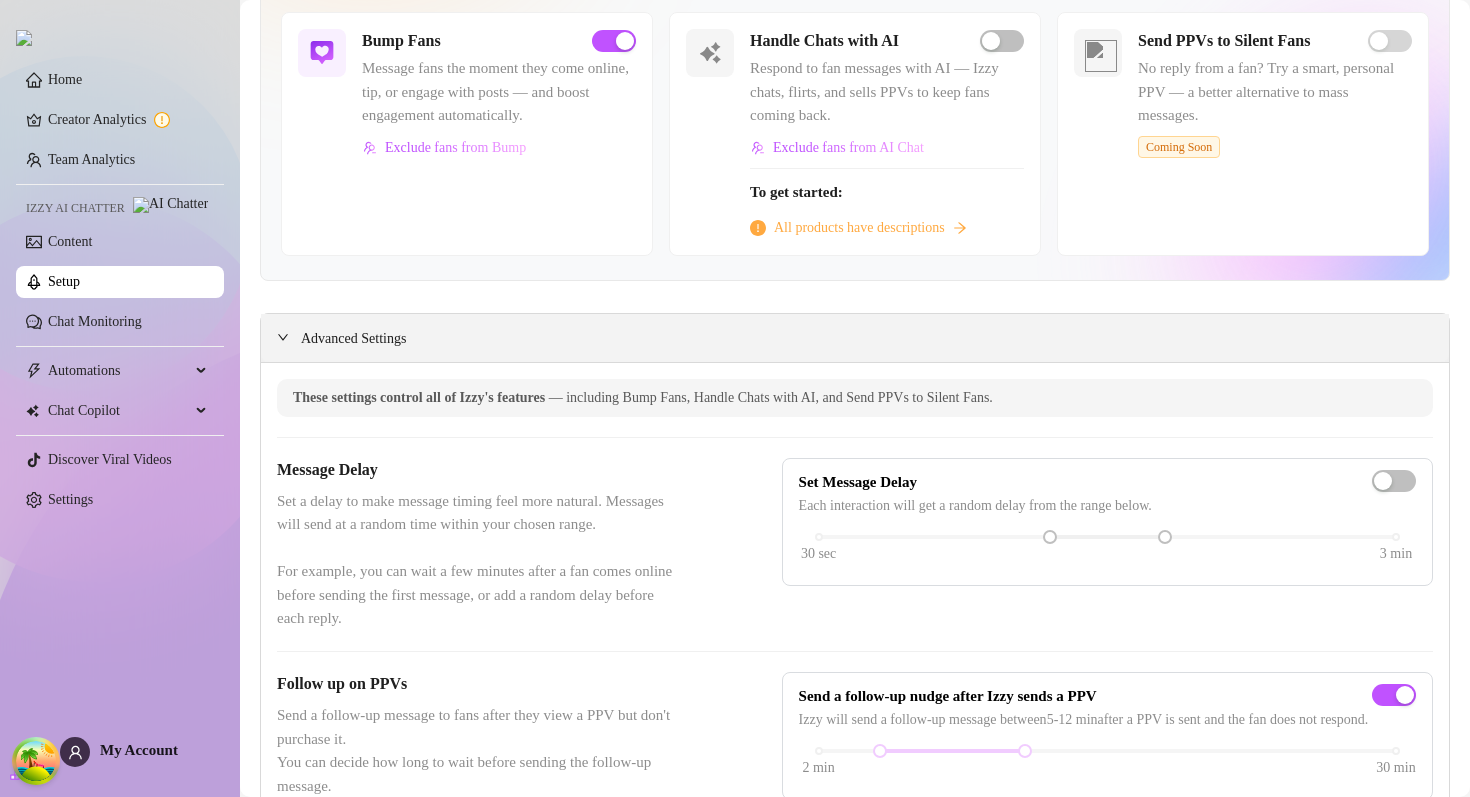 click 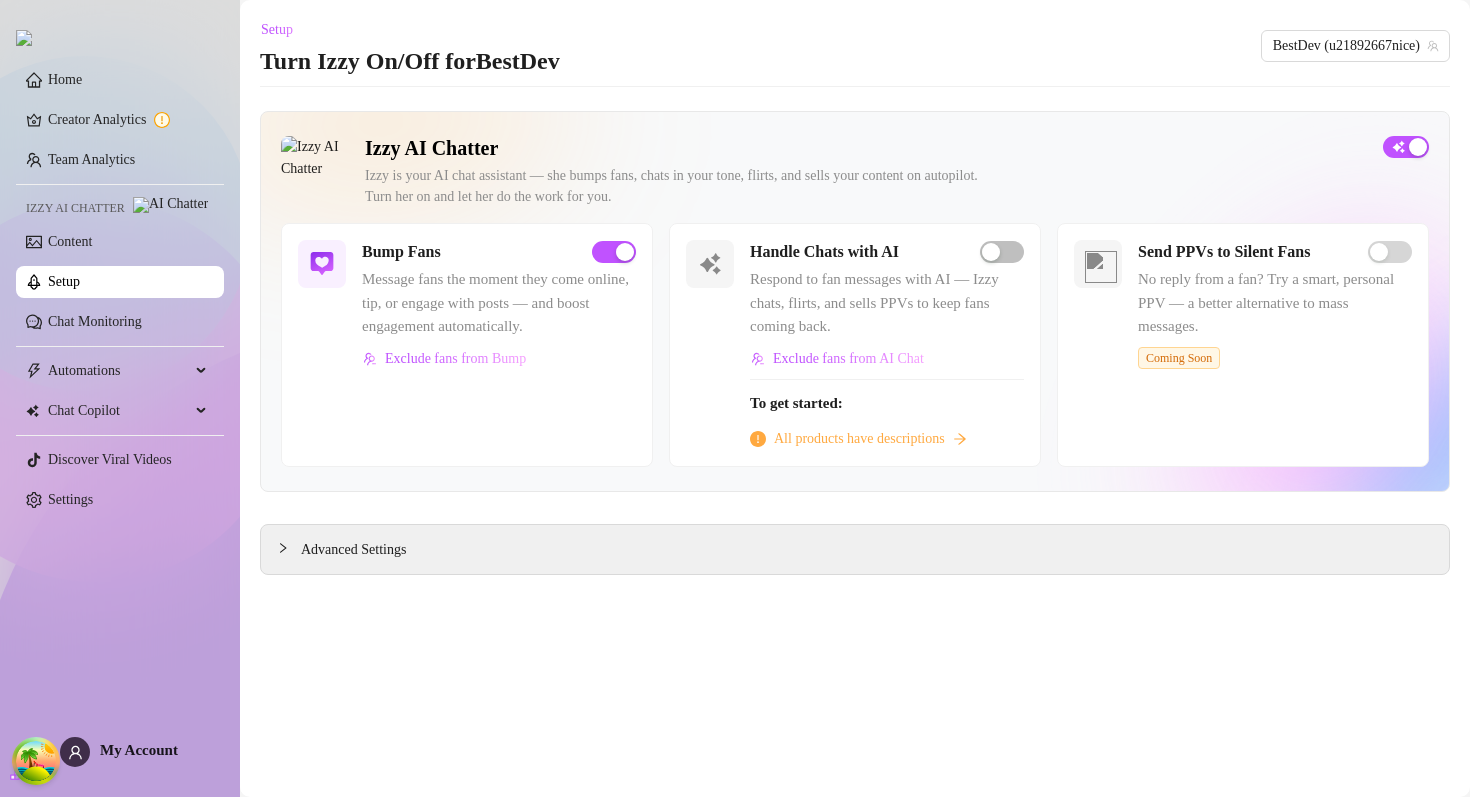 scroll, scrollTop: 0, scrollLeft: 0, axis: both 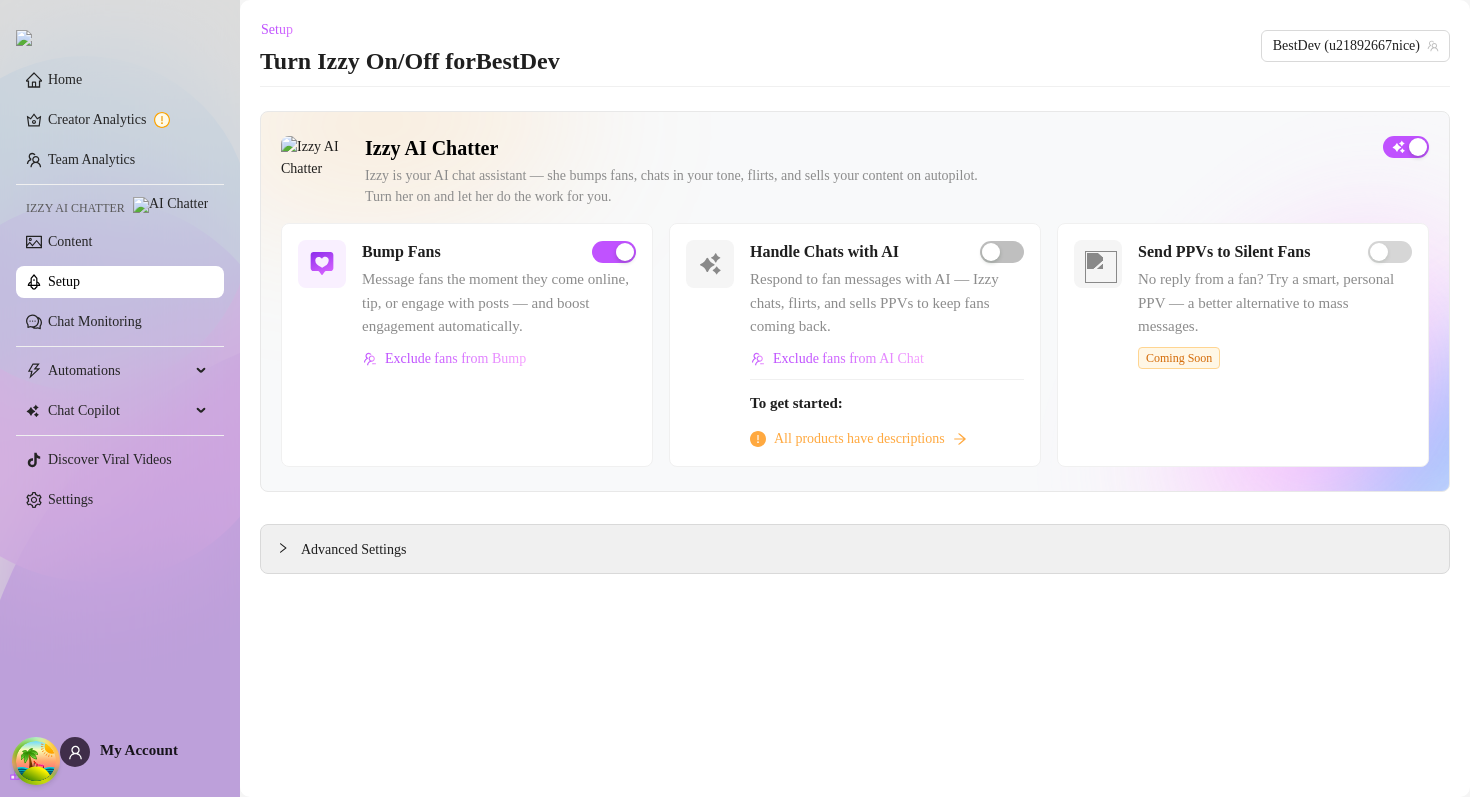 click on "Setup" at bounding box center (64, 281) 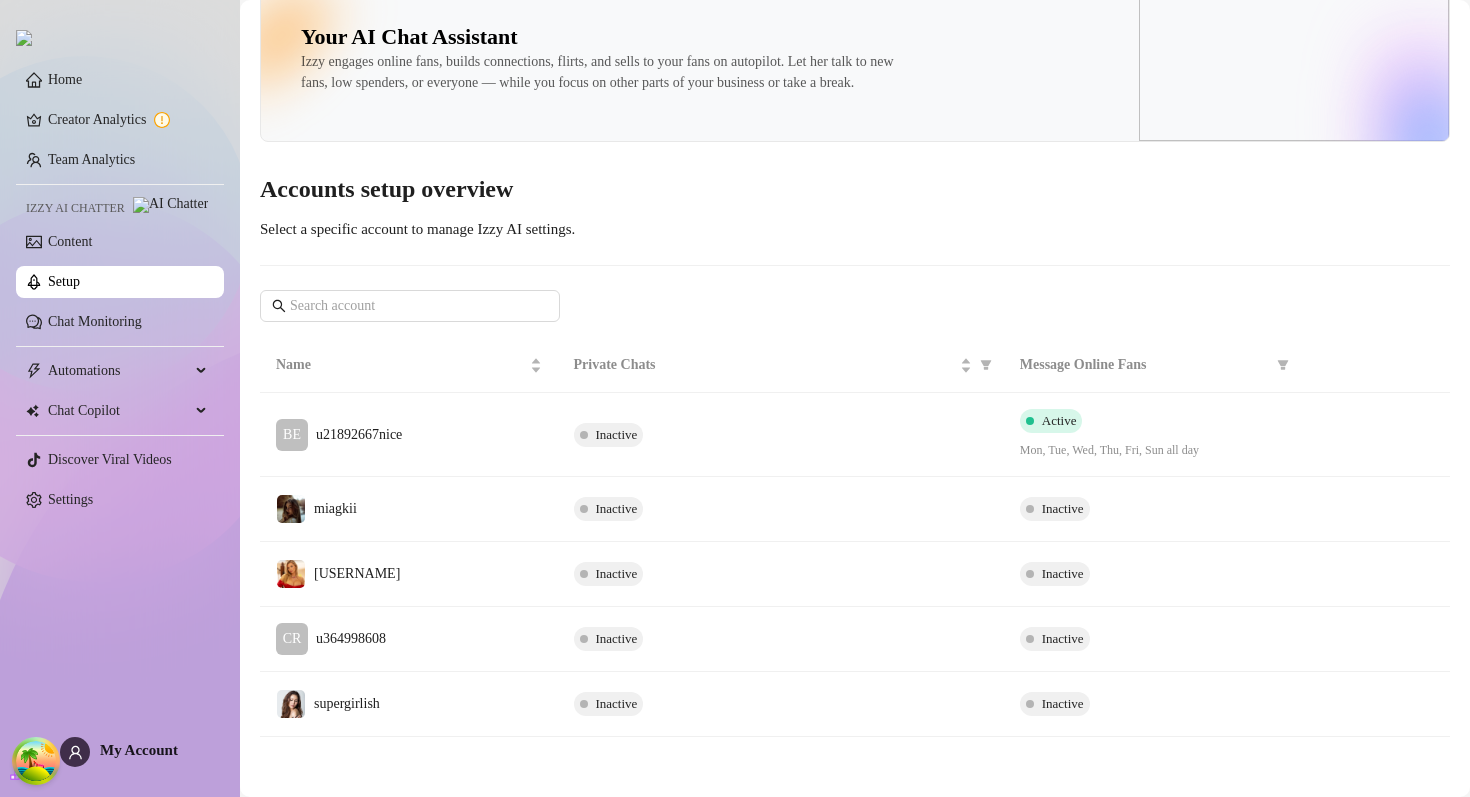 scroll, scrollTop: 0, scrollLeft: 0, axis: both 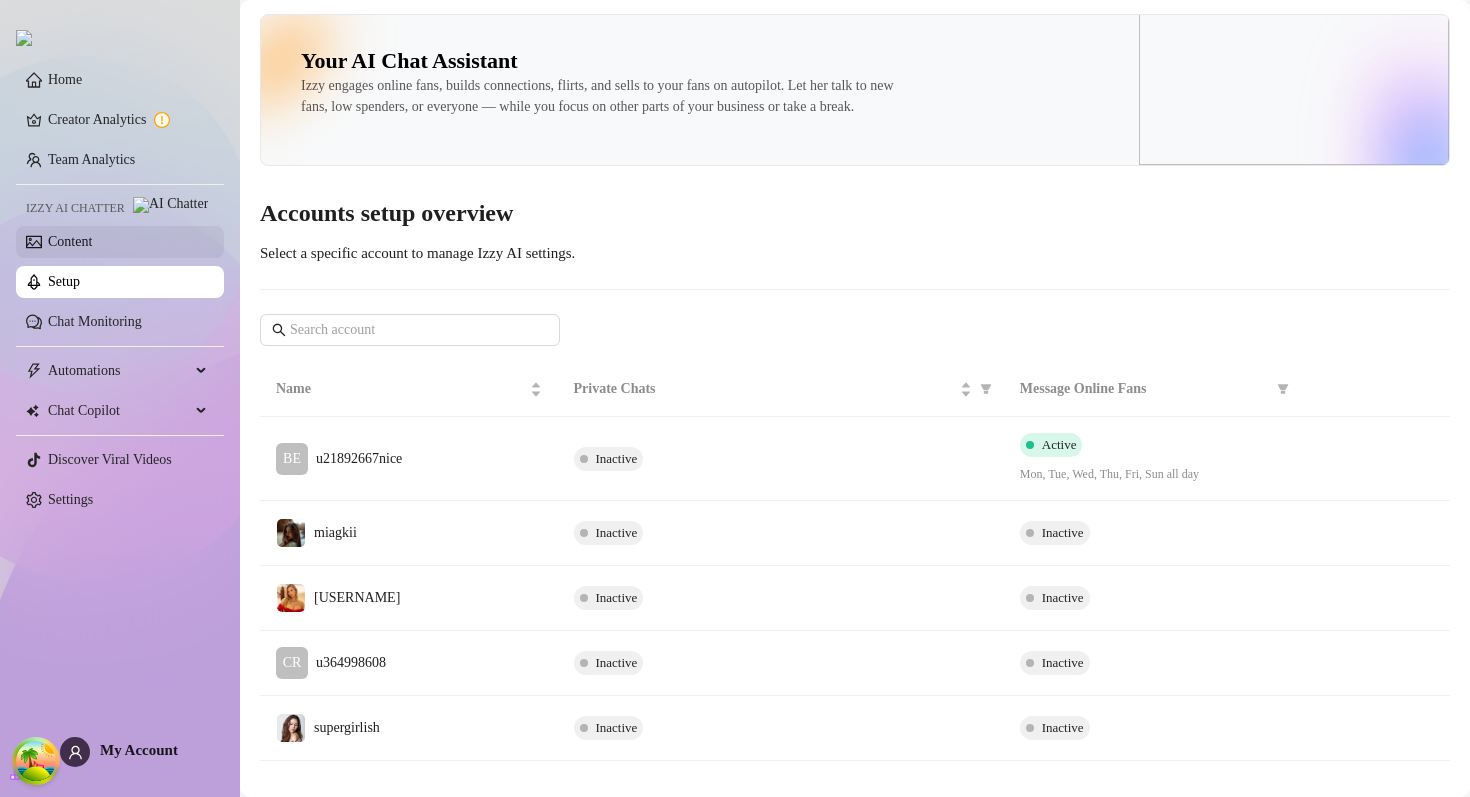 click on "Content" at bounding box center (70, 241) 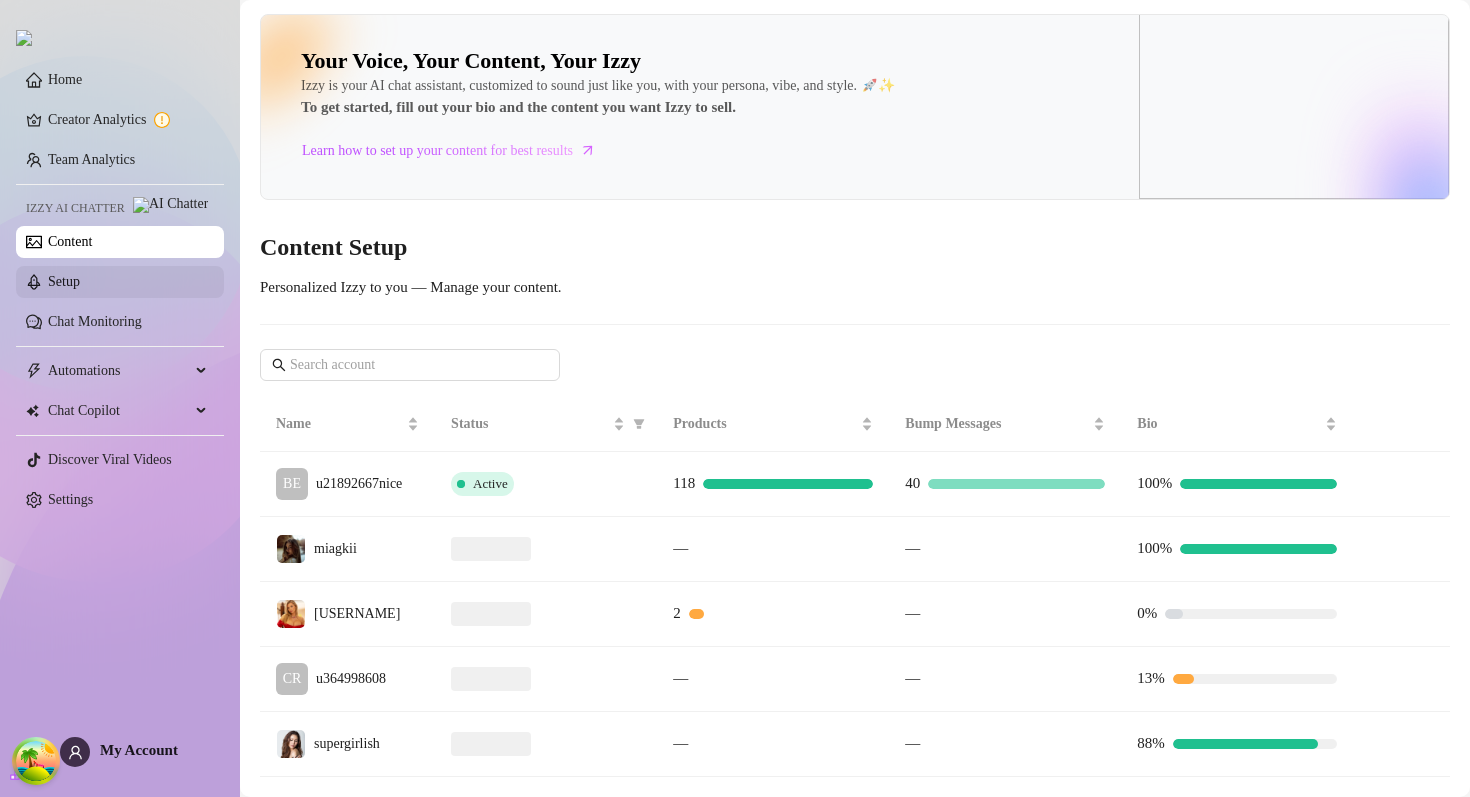 click on "Setup" at bounding box center (64, 281) 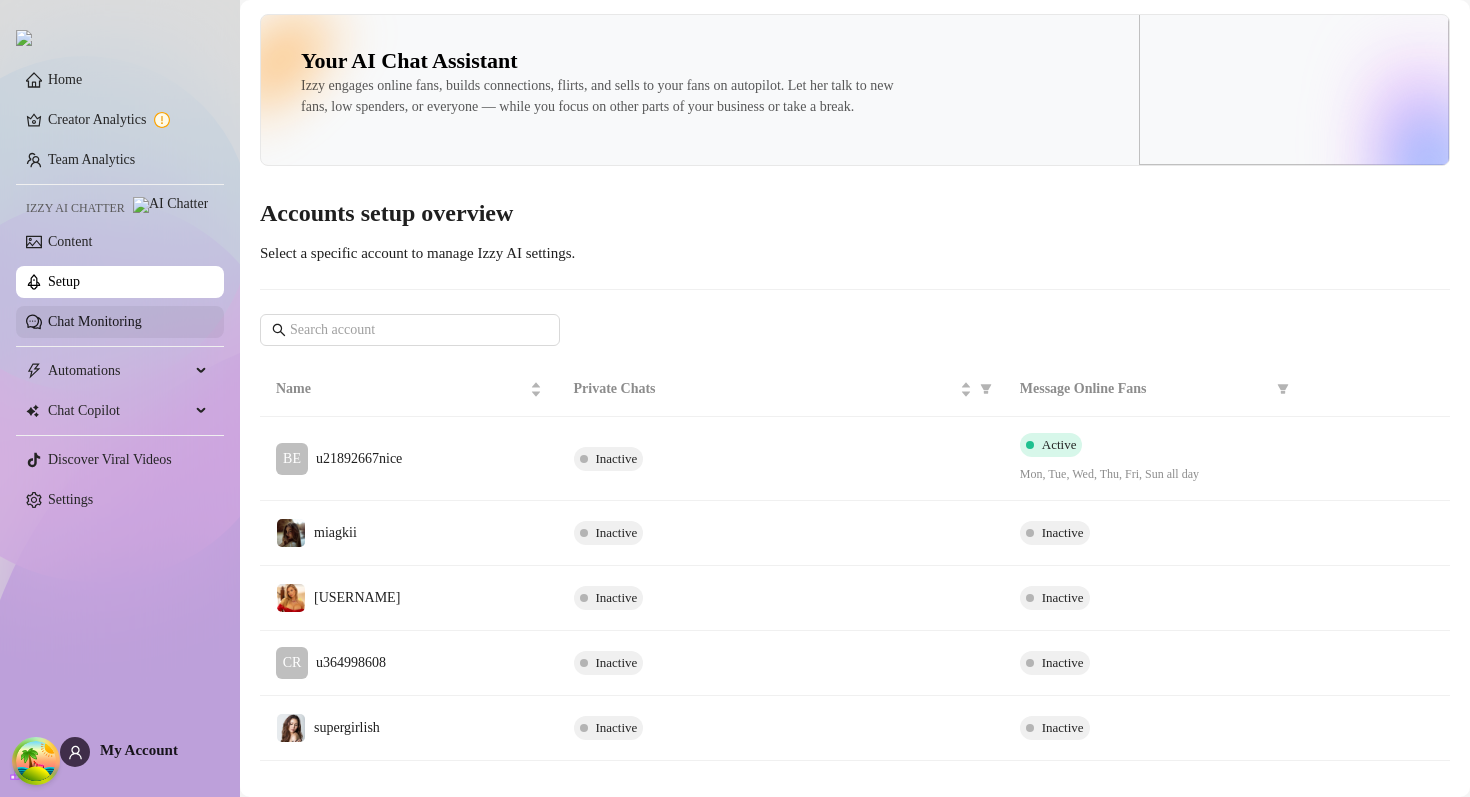 click on "Chat Monitoring" at bounding box center (95, 321) 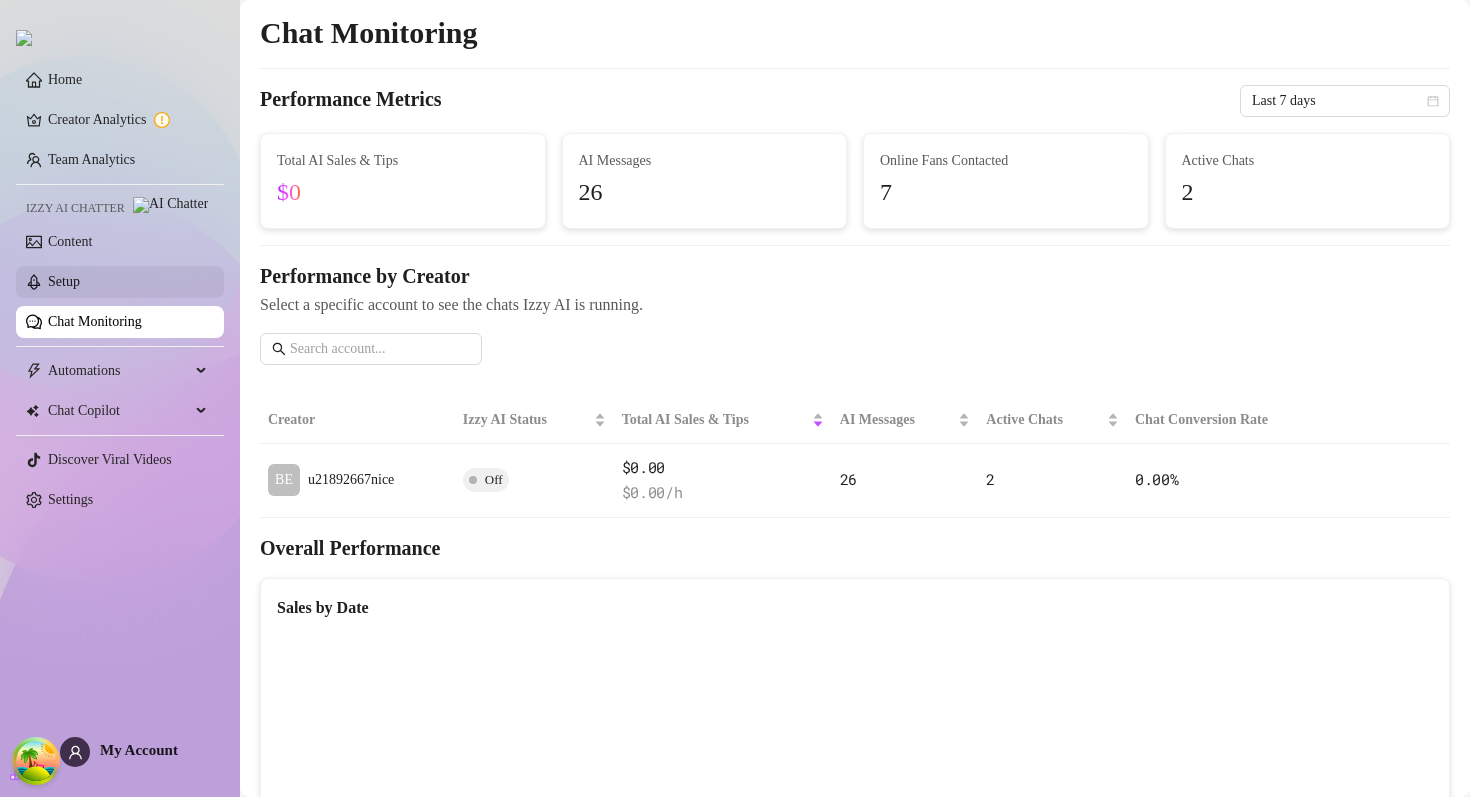 click on "Setup" at bounding box center [64, 281] 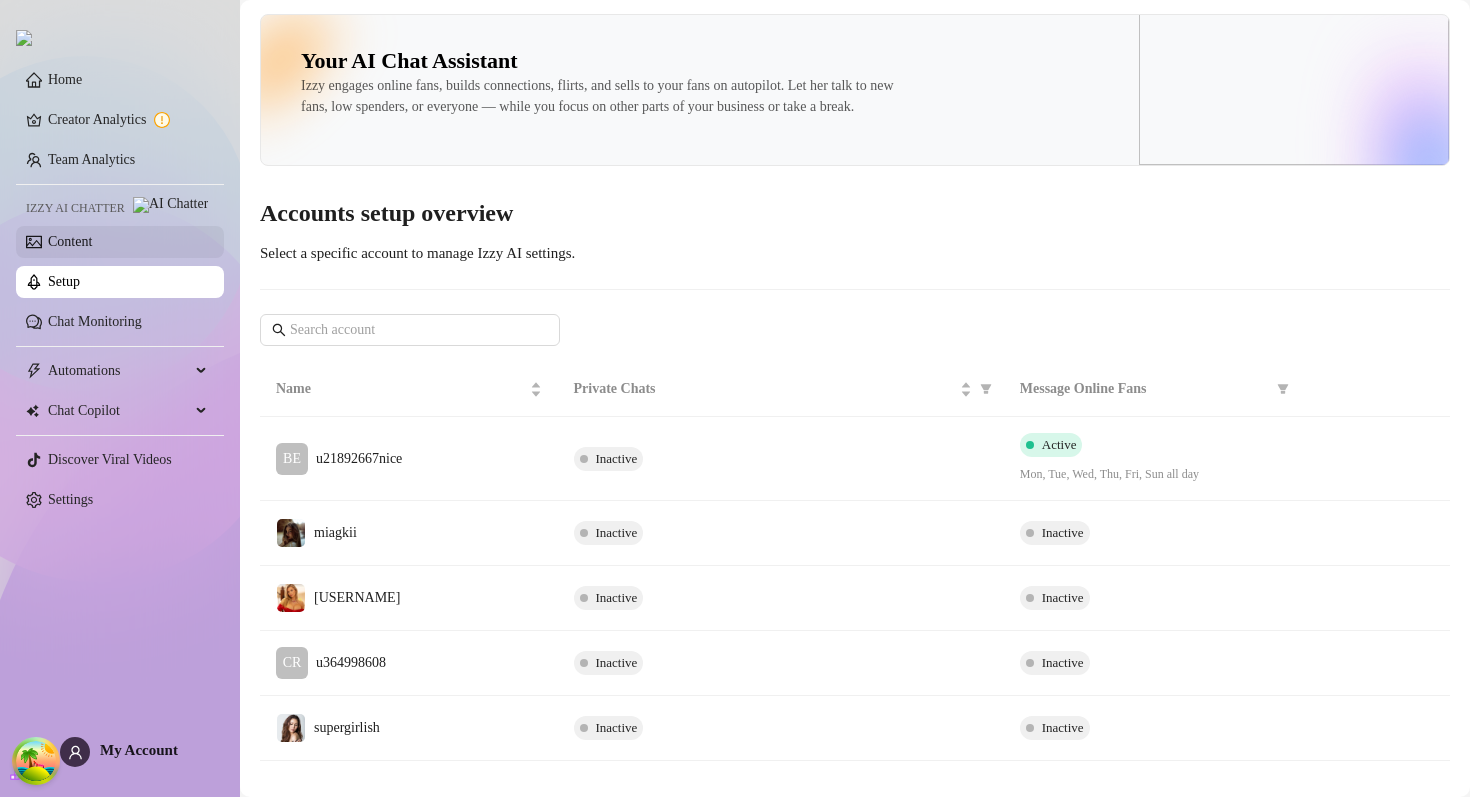 click on "Content" at bounding box center (70, 241) 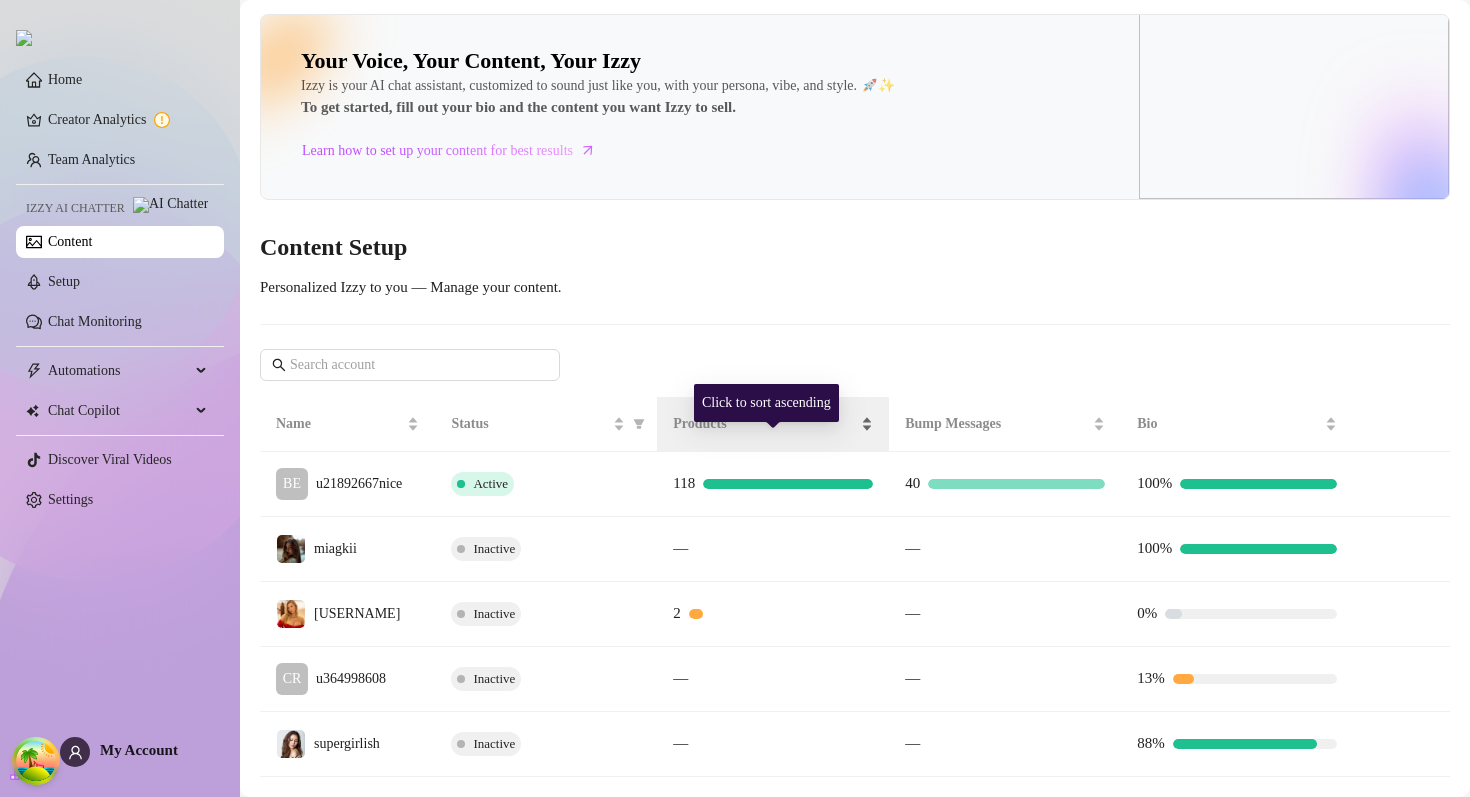 scroll, scrollTop: 73, scrollLeft: 0, axis: vertical 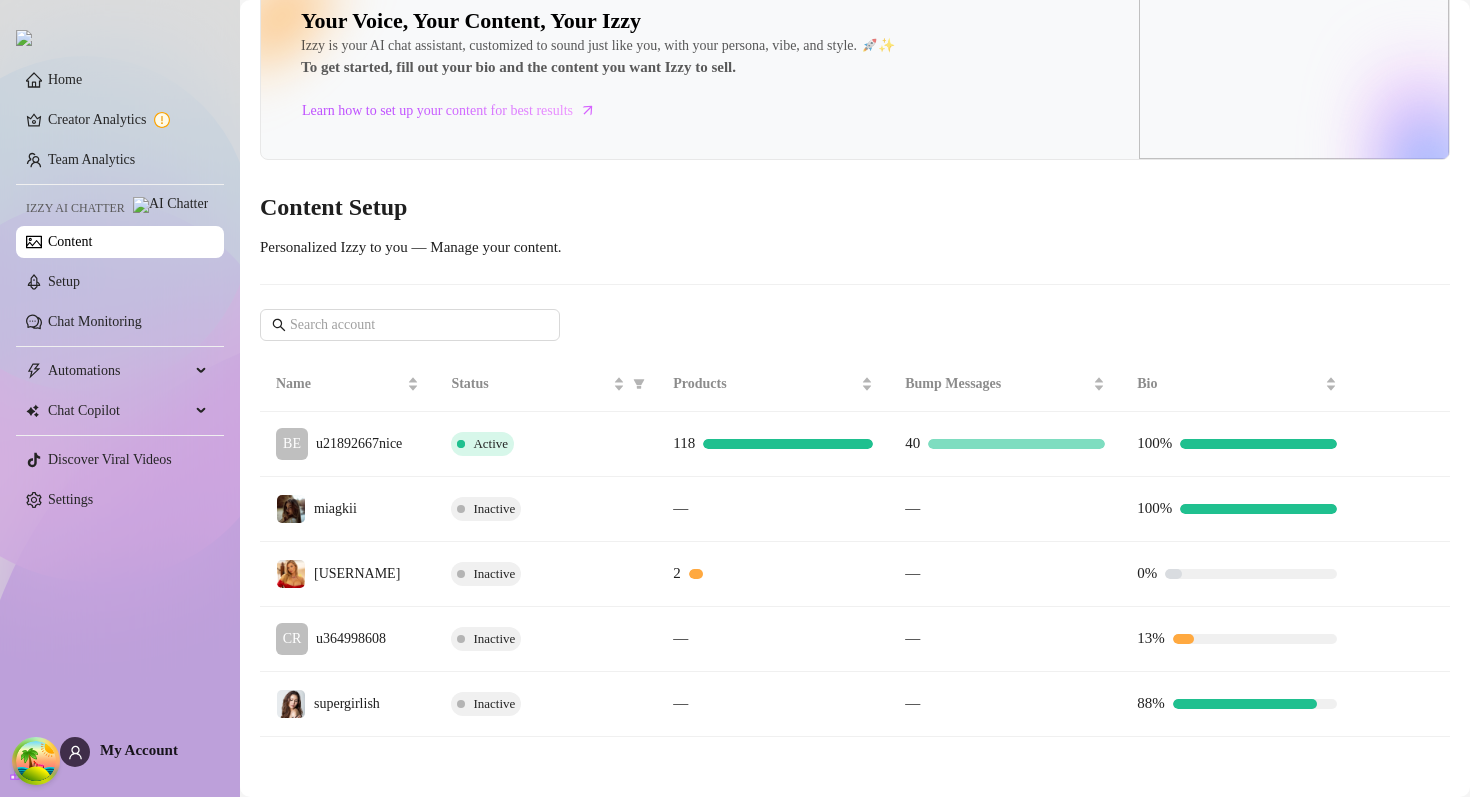 click on "Home Creator Analytics Team Analytics Izzy AI Chatter Content Setup Chat Monitoring Automations All Message Flow Beta Bump Fans Expired Fans Chat Copilot All AI Reply Message Library Fan CRM Discover Viral Videos Settings Izzy AI Chatter My Account" at bounding box center (120, 389) 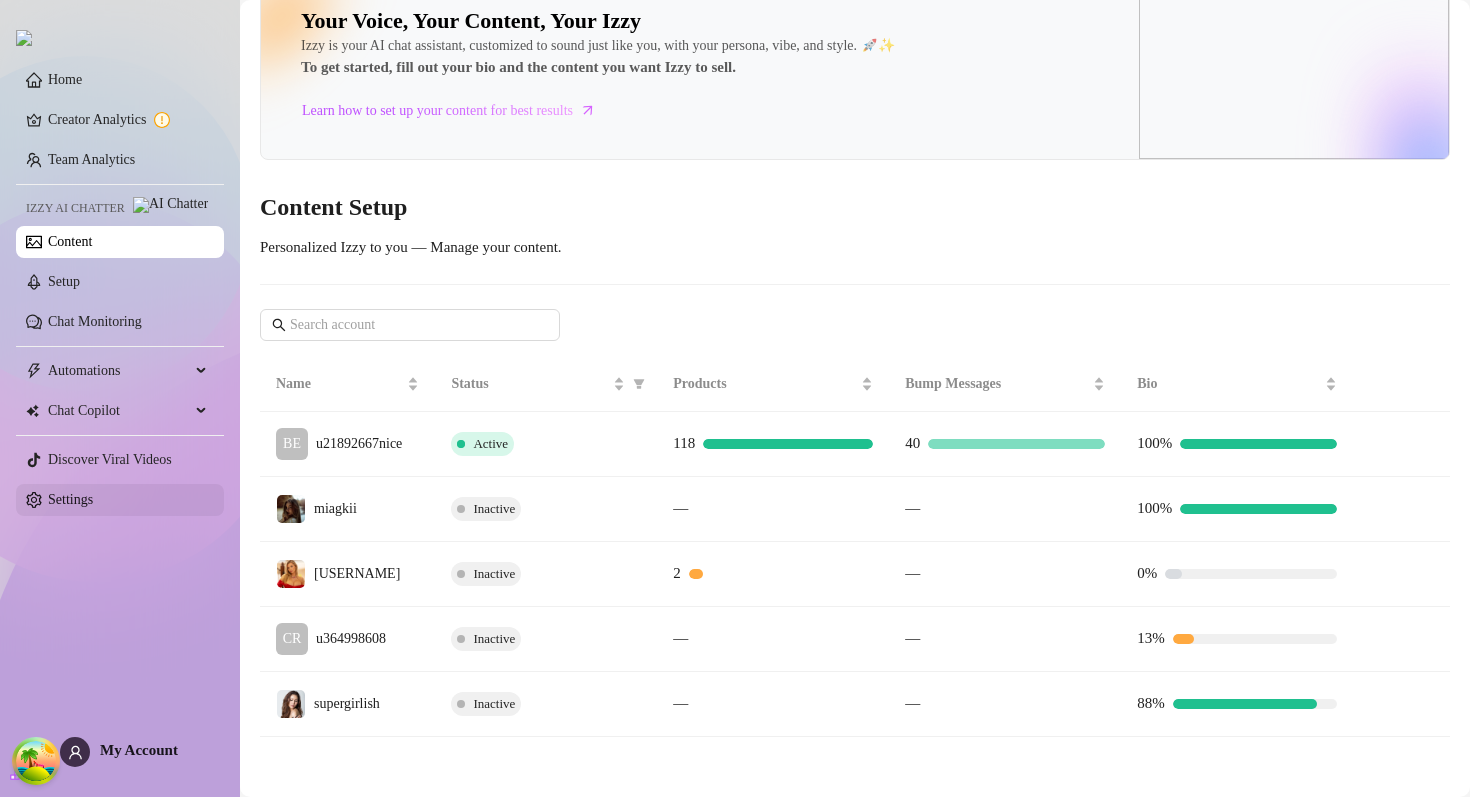 click on "Settings" at bounding box center [70, 499] 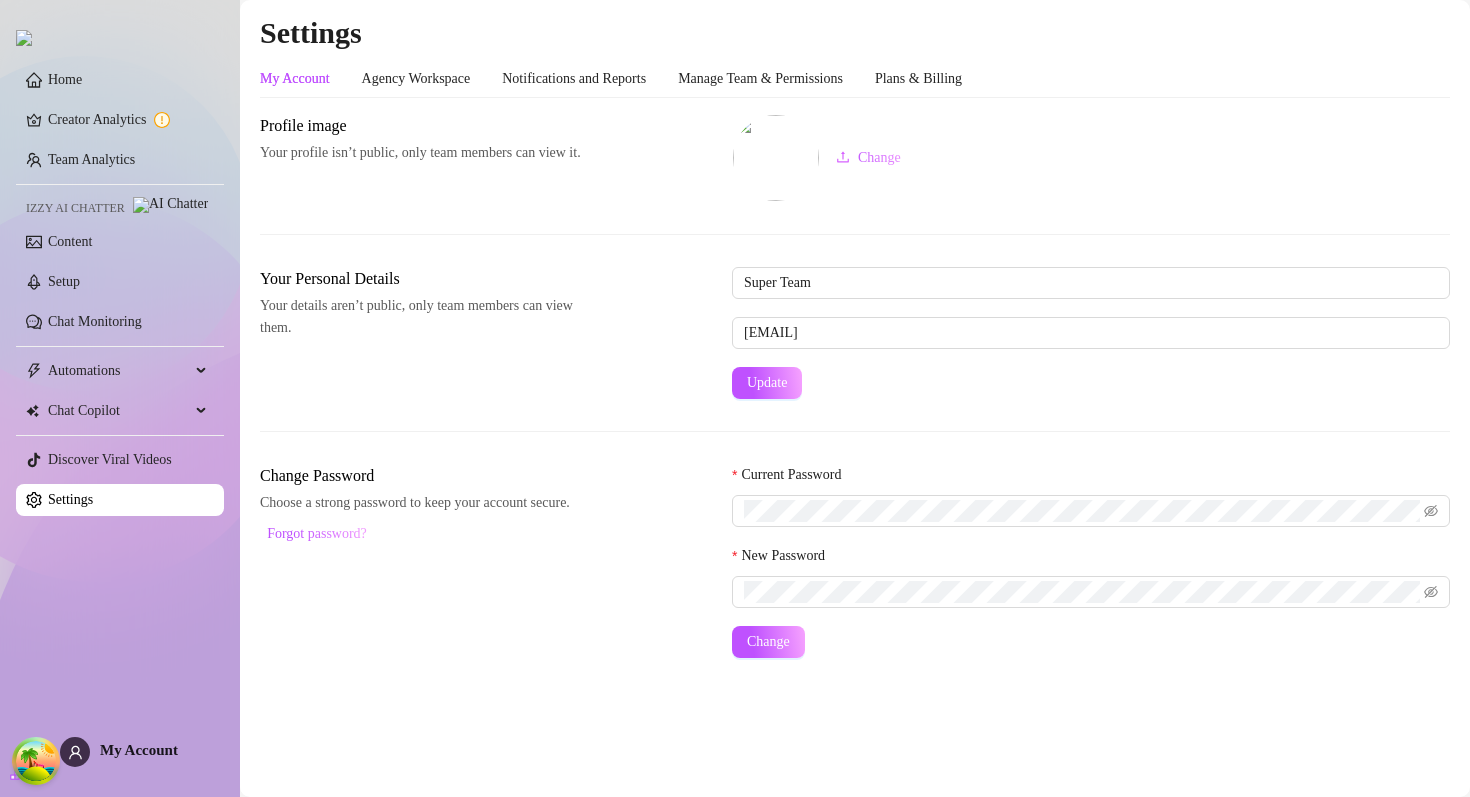 scroll, scrollTop: 0, scrollLeft: 0, axis: both 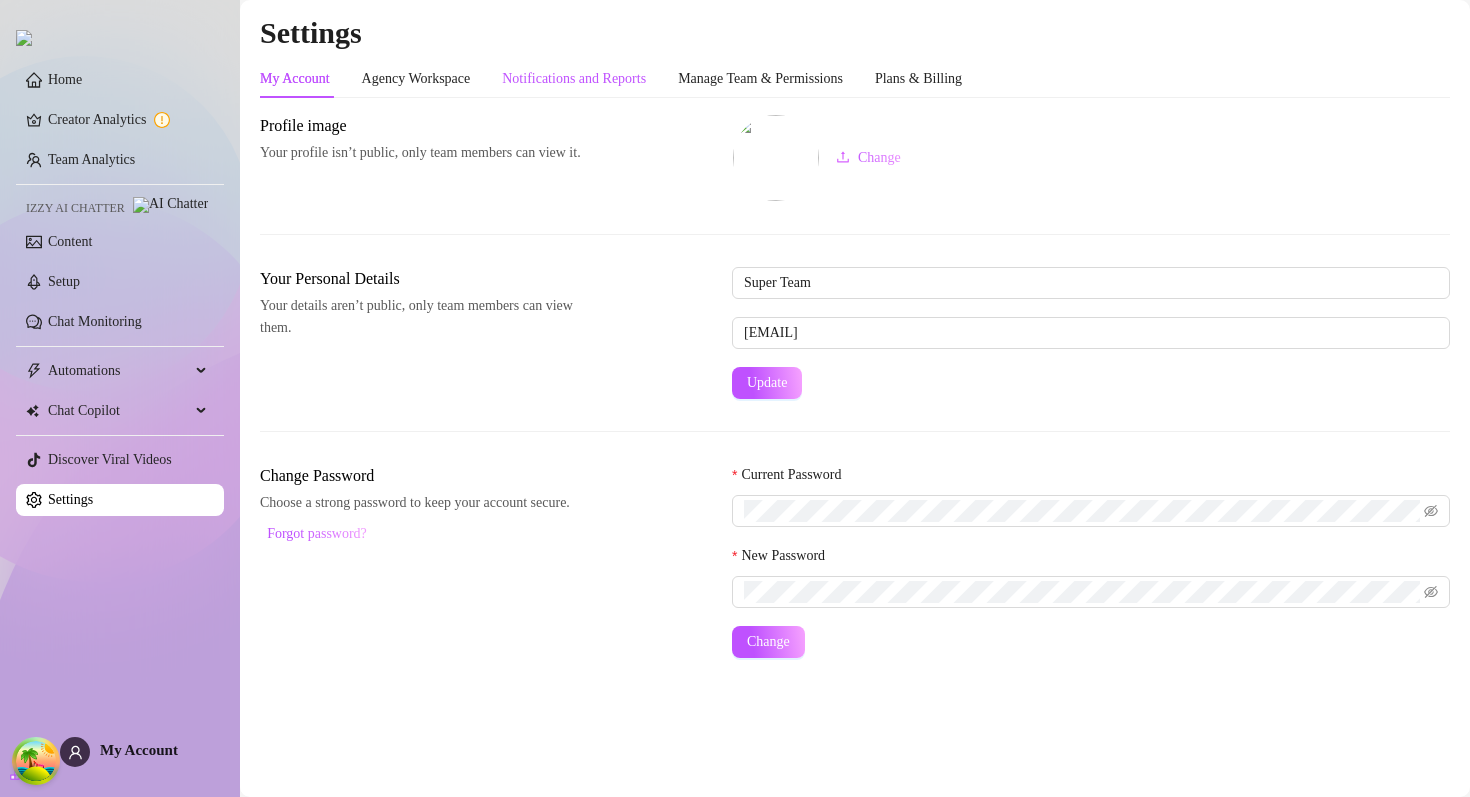 click on "Notifications and Reports" at bounding box center (574, 79) 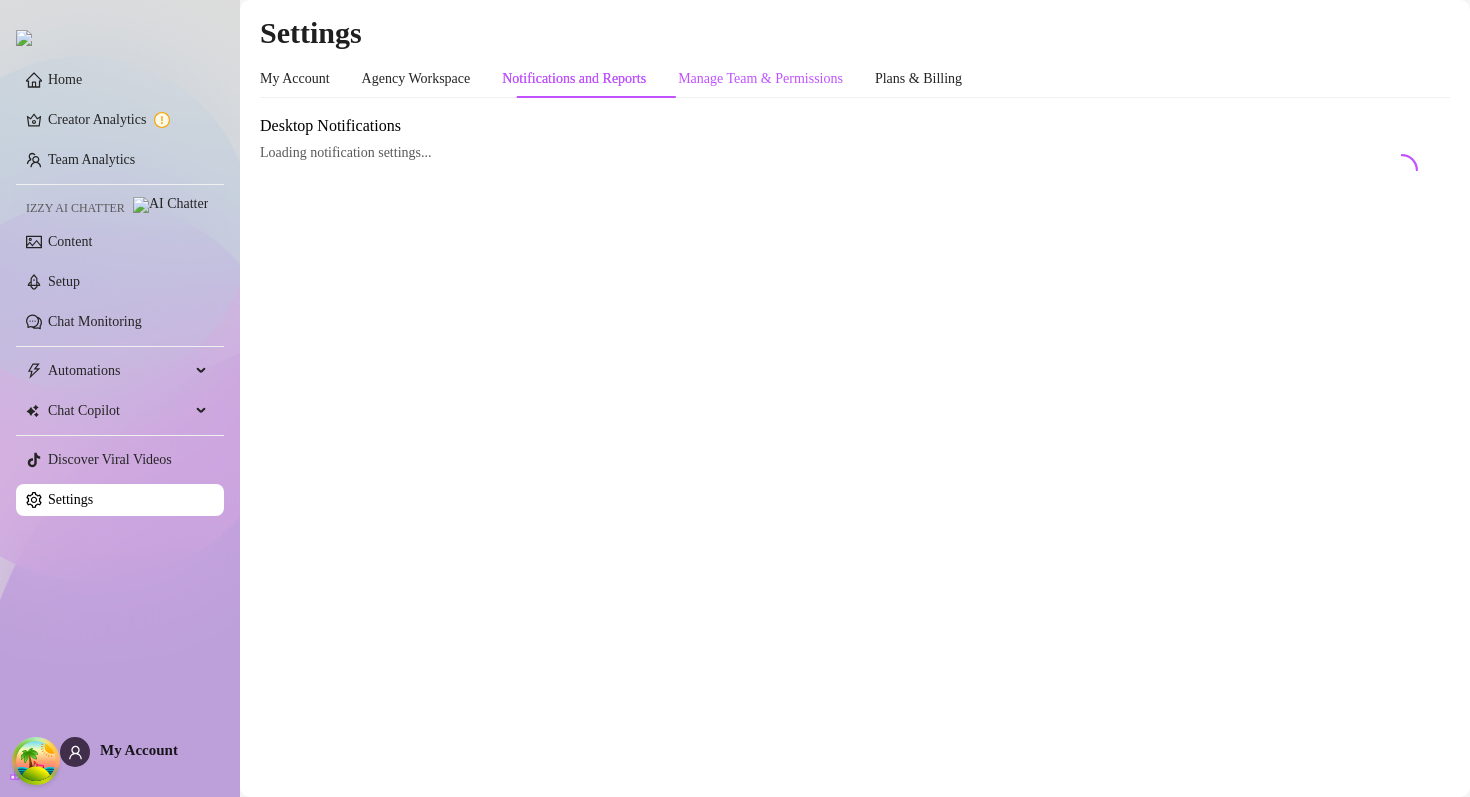 click on "Manage Team & Permissions" at bounding box center [760, 79] 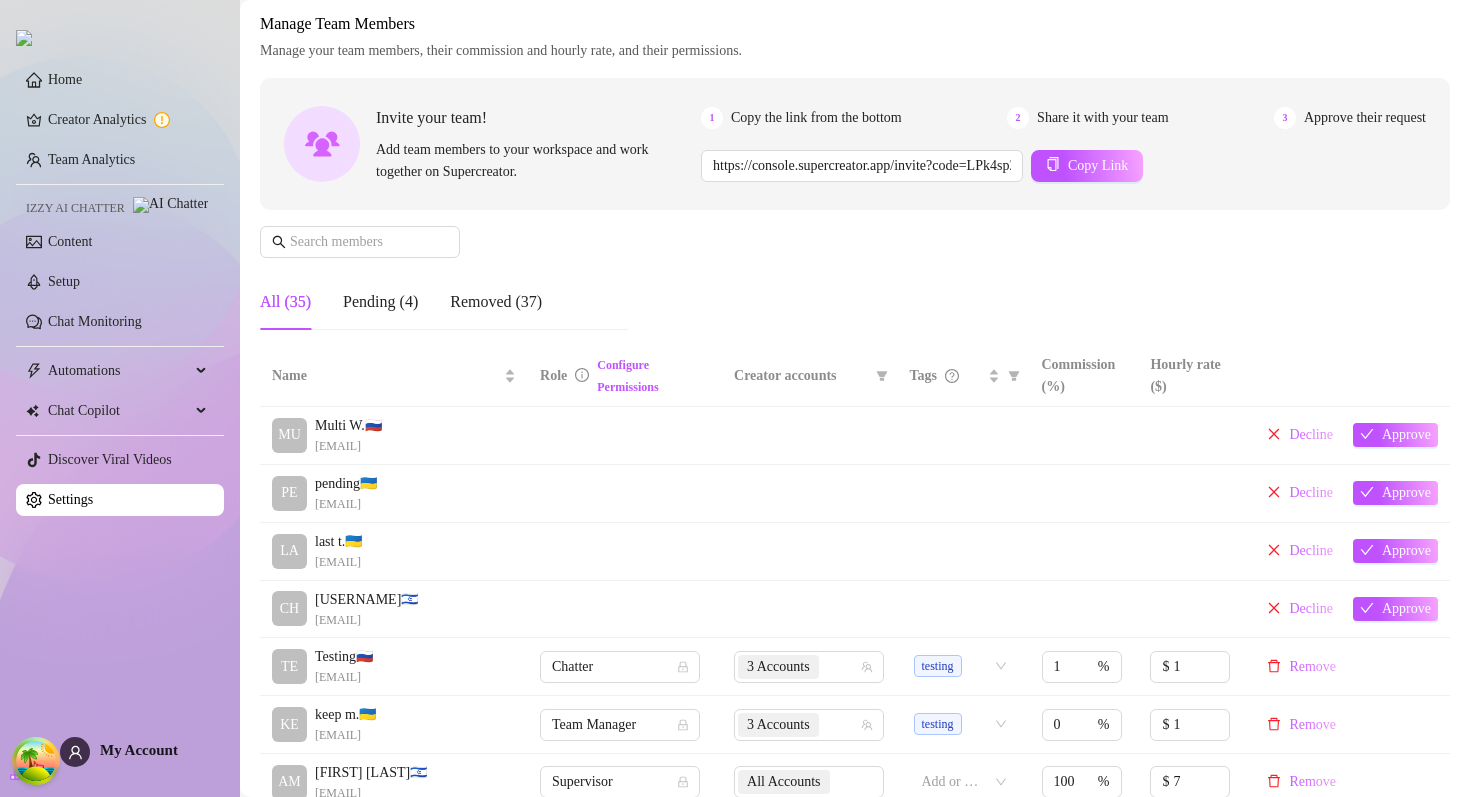scroll, scrollTop: 323, scrollLeft: 0, axis: vertical 